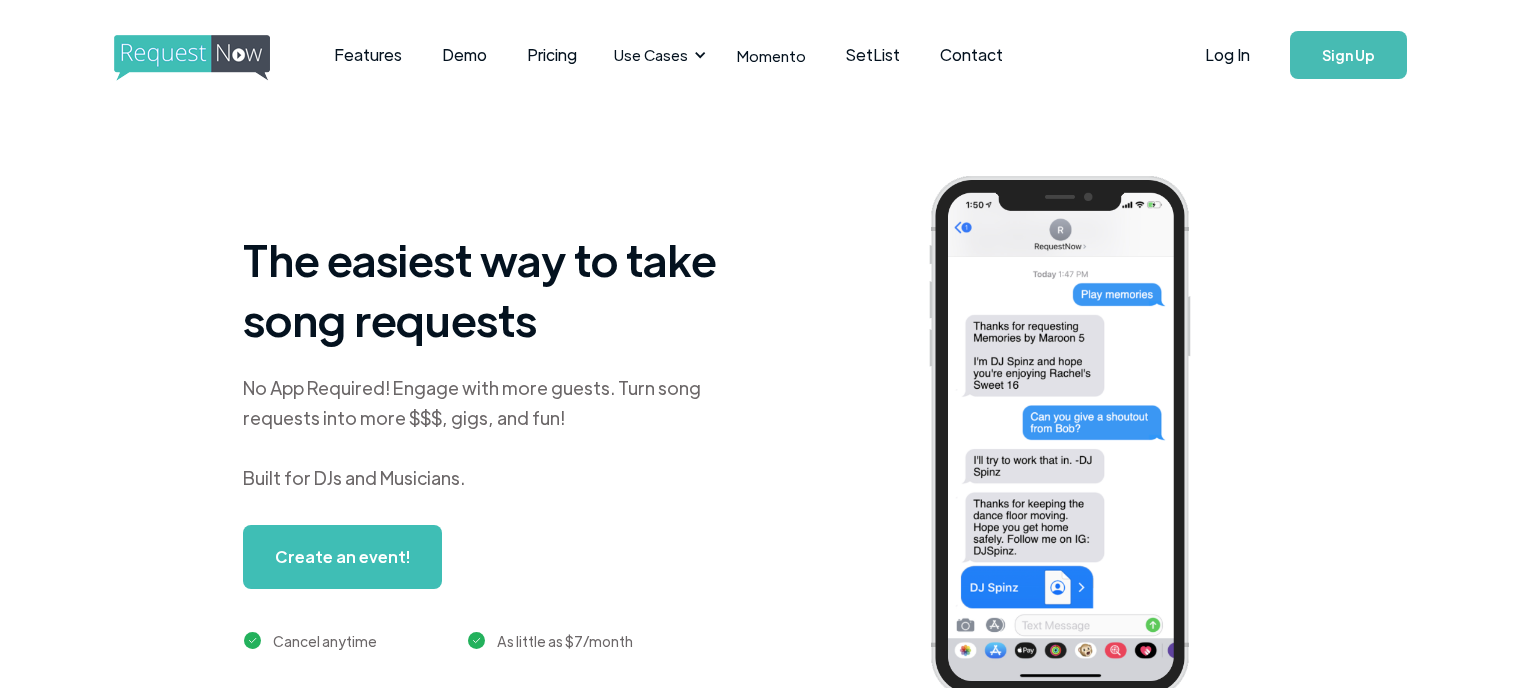 scroll, scrollTop: 0, scrollLeft: 0, axis: both 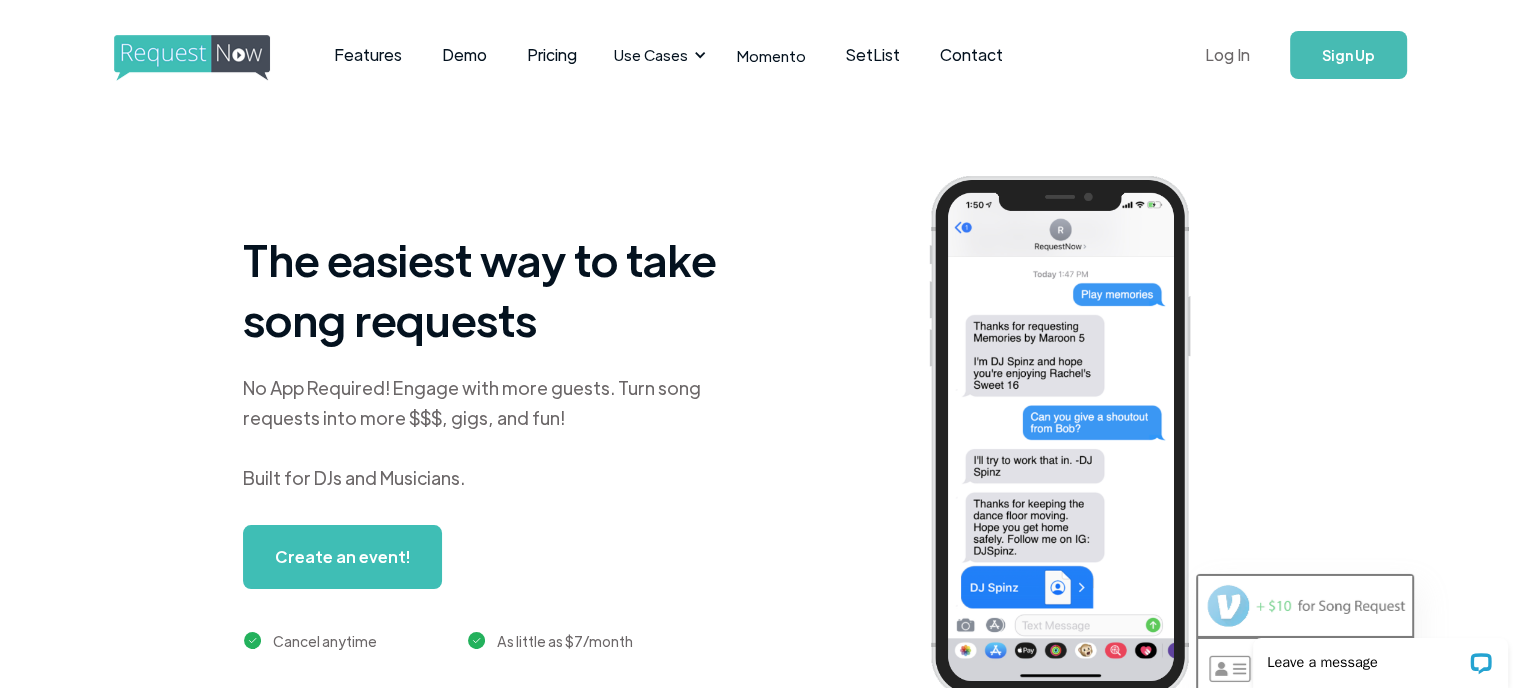 click on "Log In" at bounding box center (1227, 55) 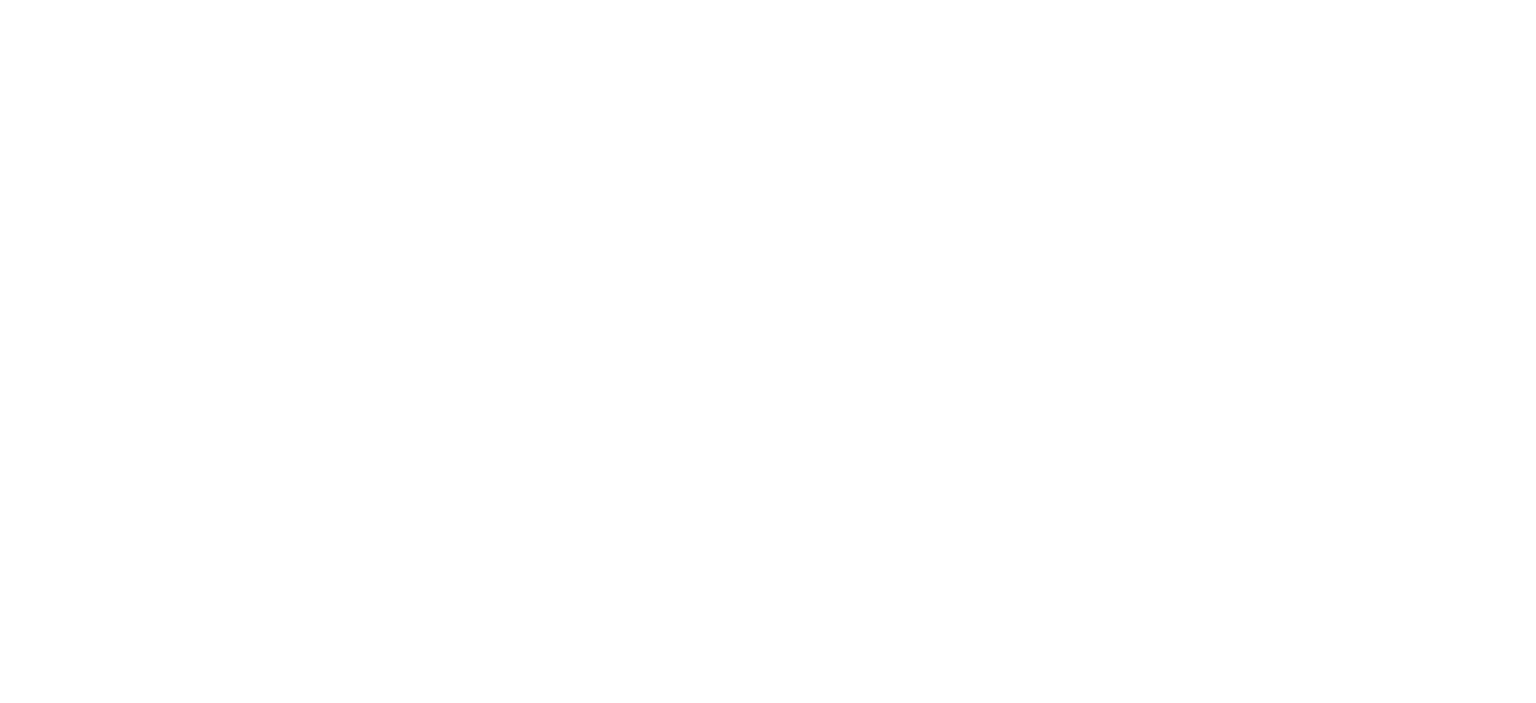 scroll, scrollTop: 0, scrollLeft: 0, axis: both 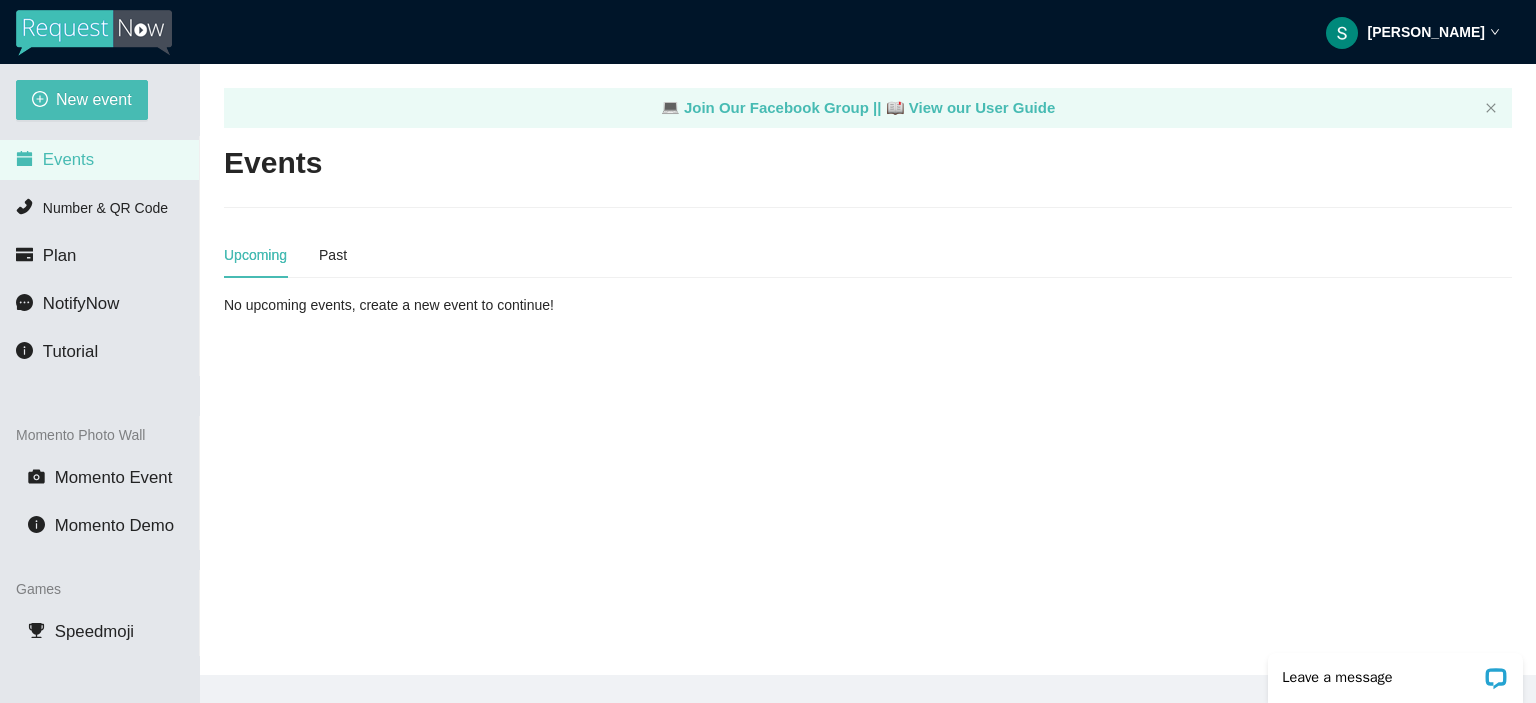 click on "Sean Shaw" at bounding box center [768, 32] 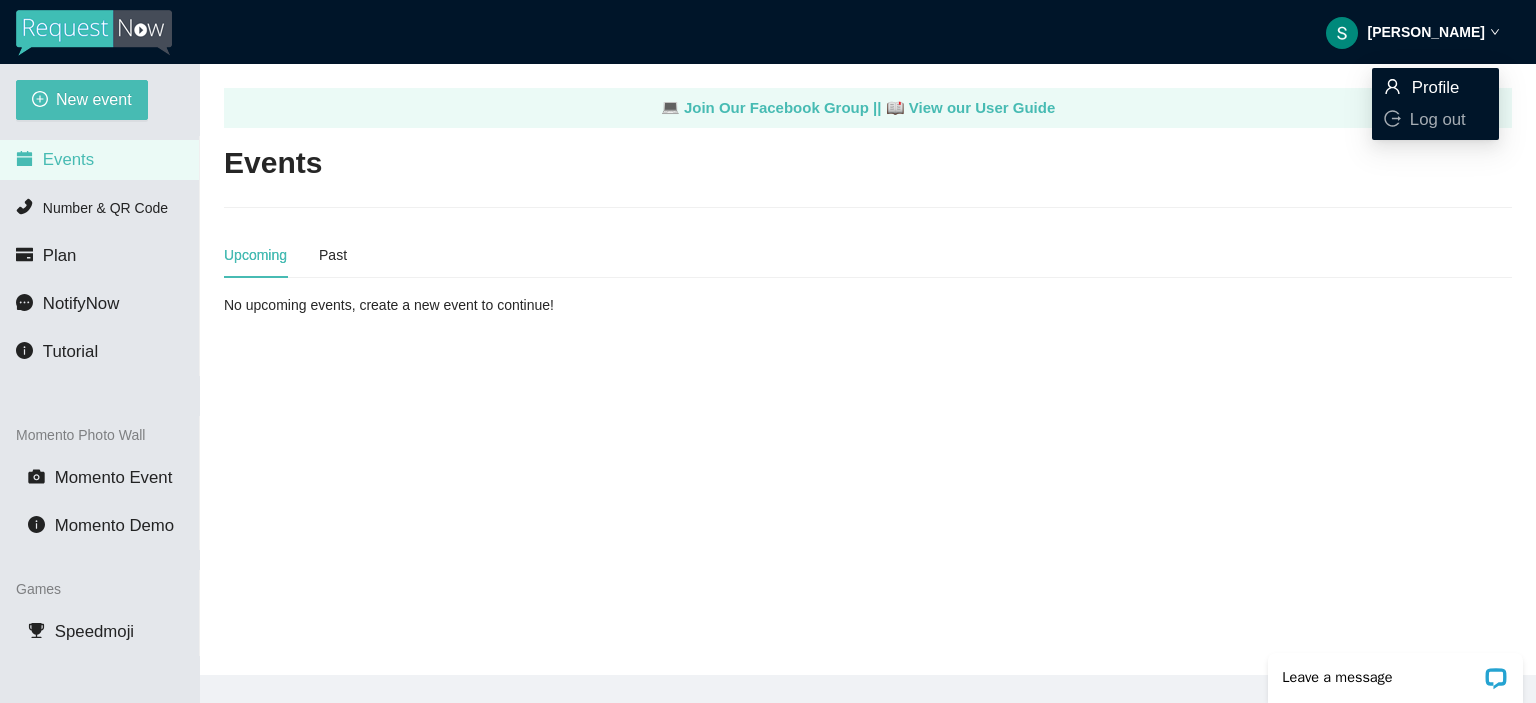 click on "Profile" at bounding box center [1436, 87] 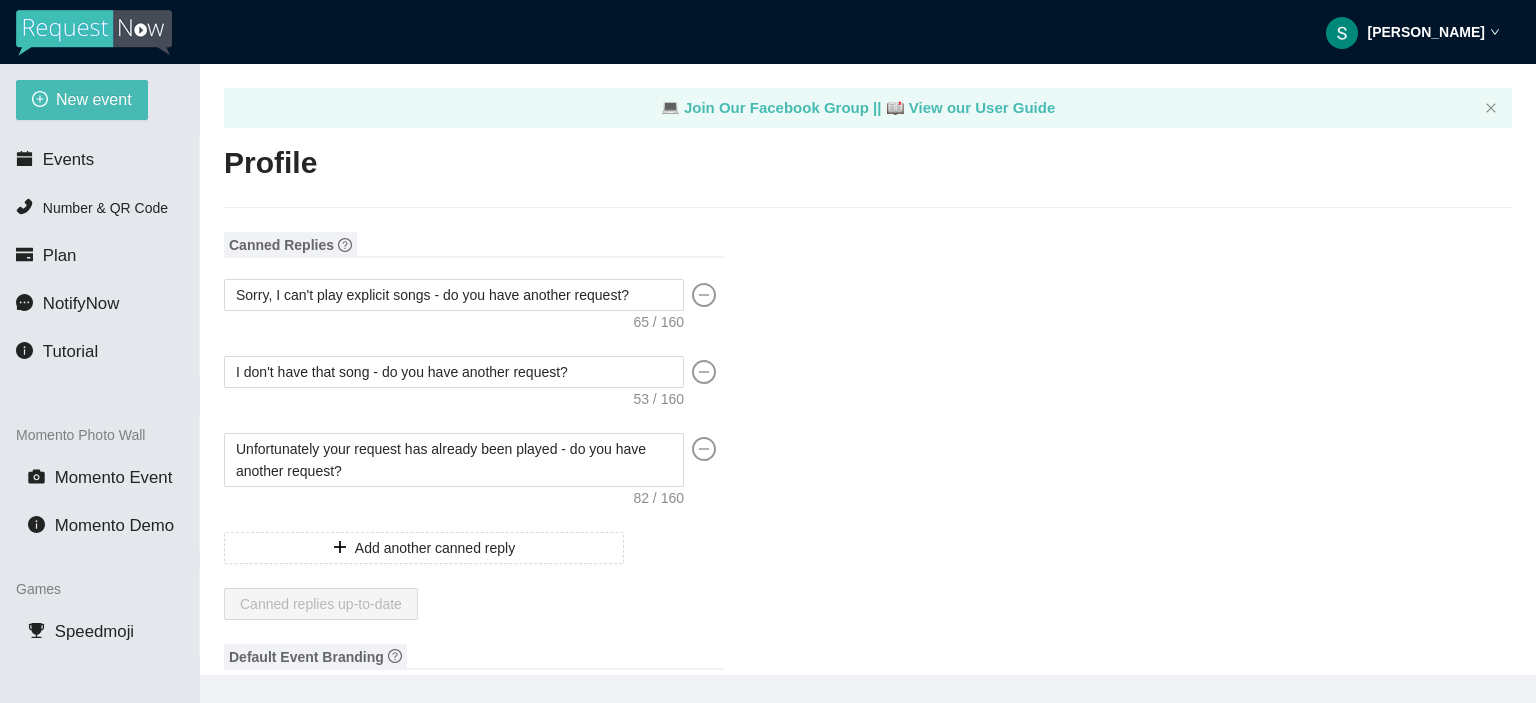 type on "Sean" 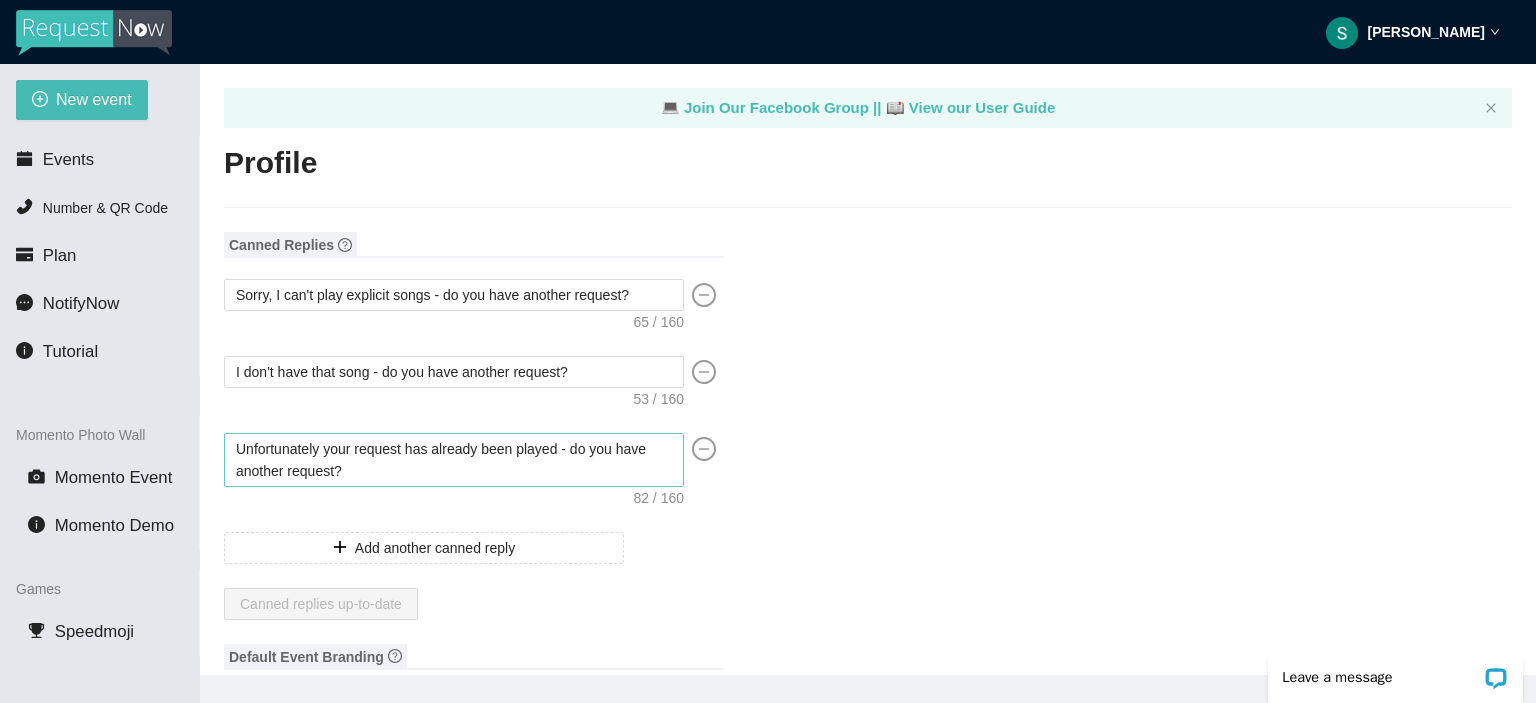 scroll, scrollTop: 0, scrollLeft: 0, axis: both 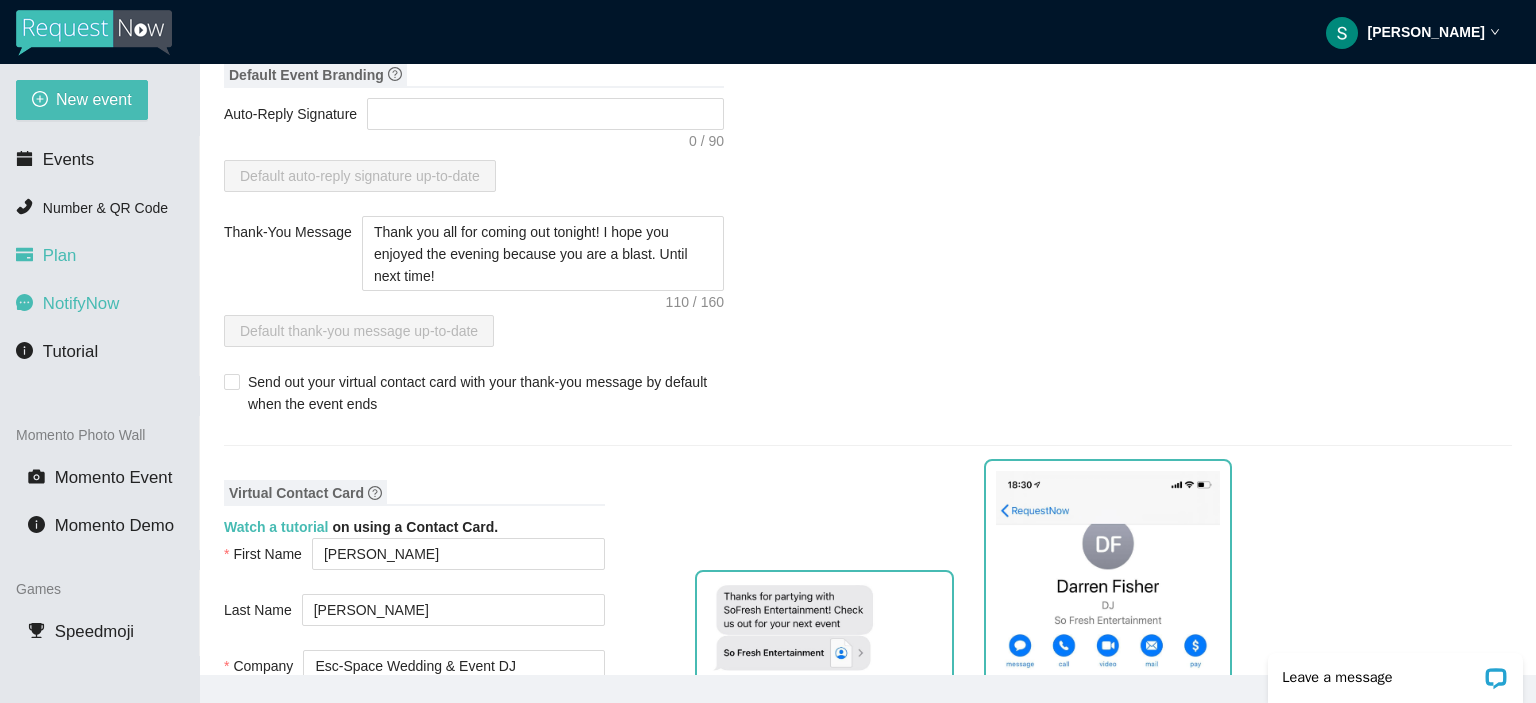 click on "Plan" at bounding box center (99, 256) 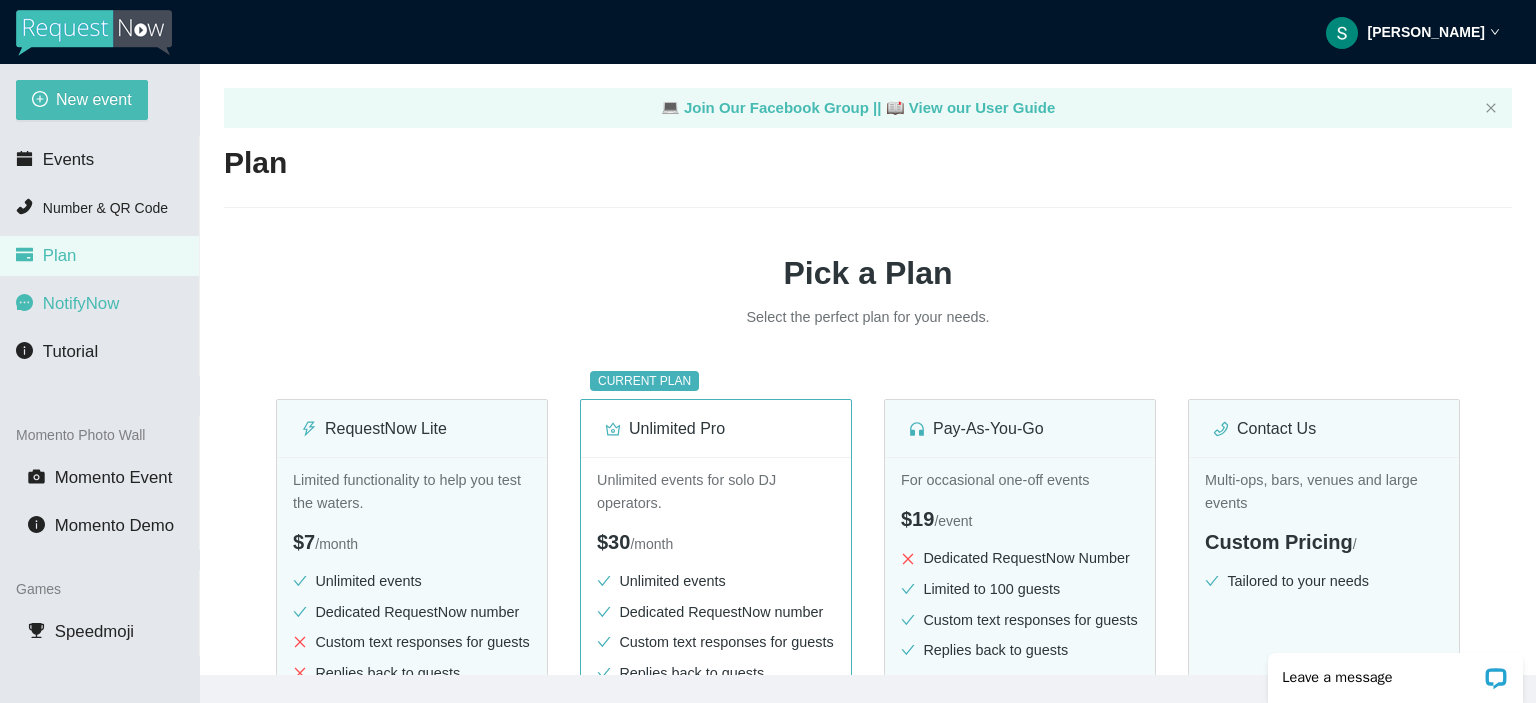 scroll, scrollTop: 0, scrollLeft: 0, axis: both 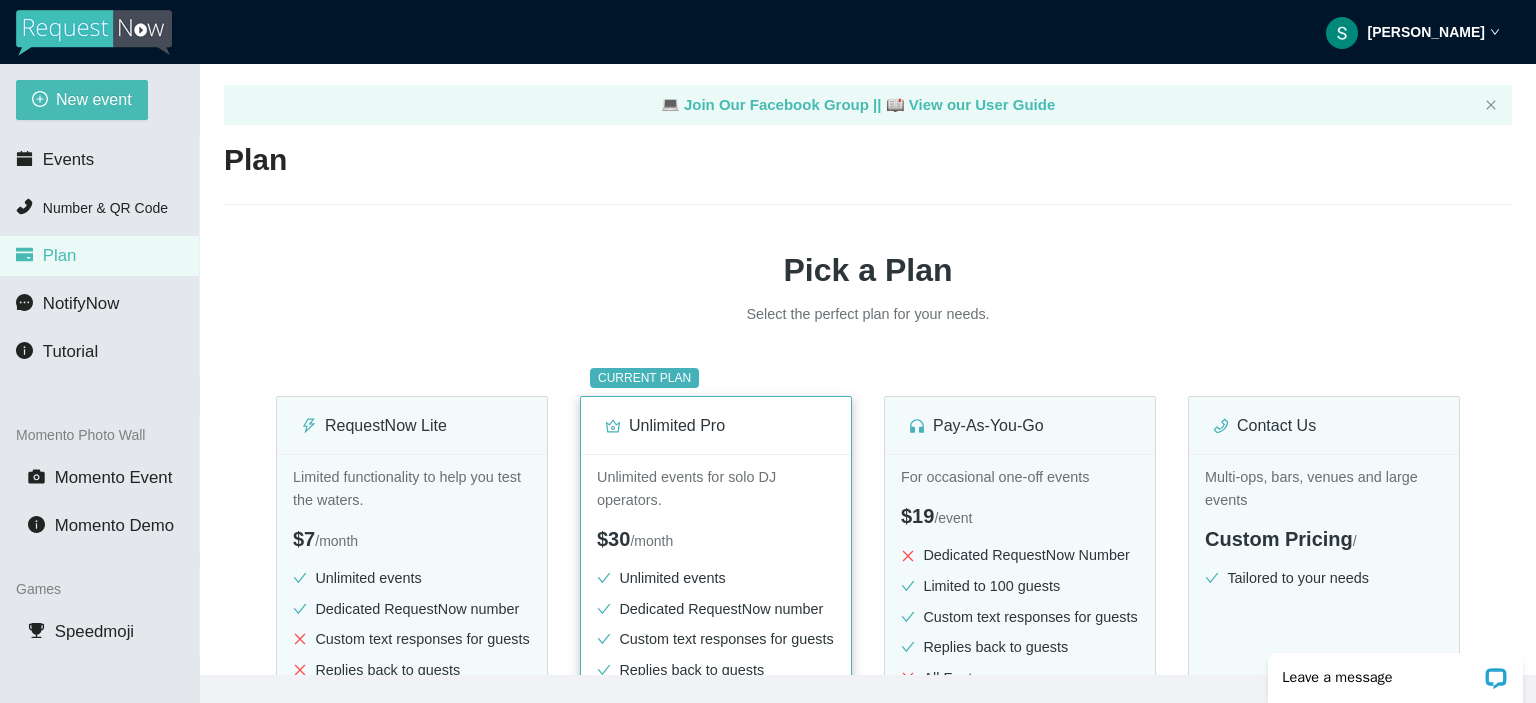 click on "Unlimited Pro" at bounding box center [716, 425] 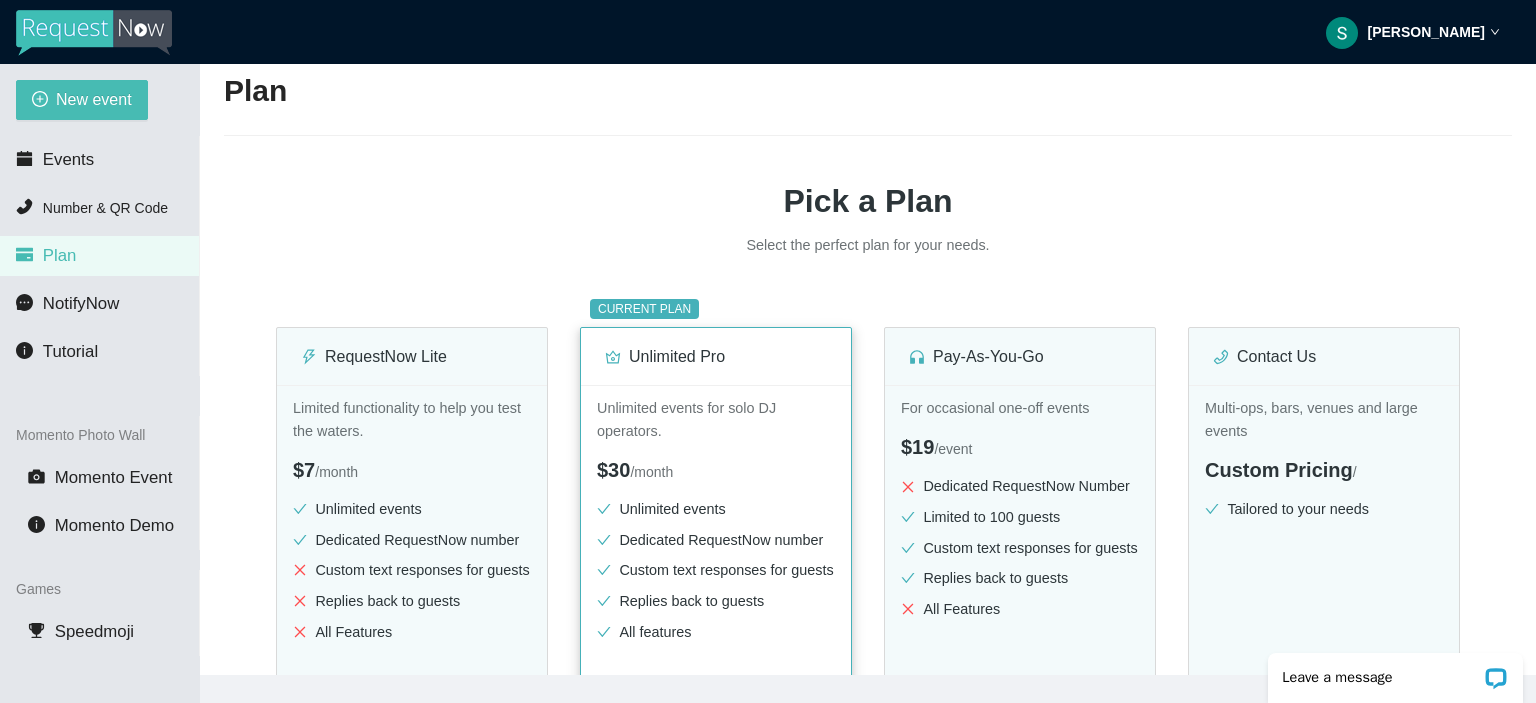 scroll, scrollTop: 303, scrollLeft: 0, axis: vertical 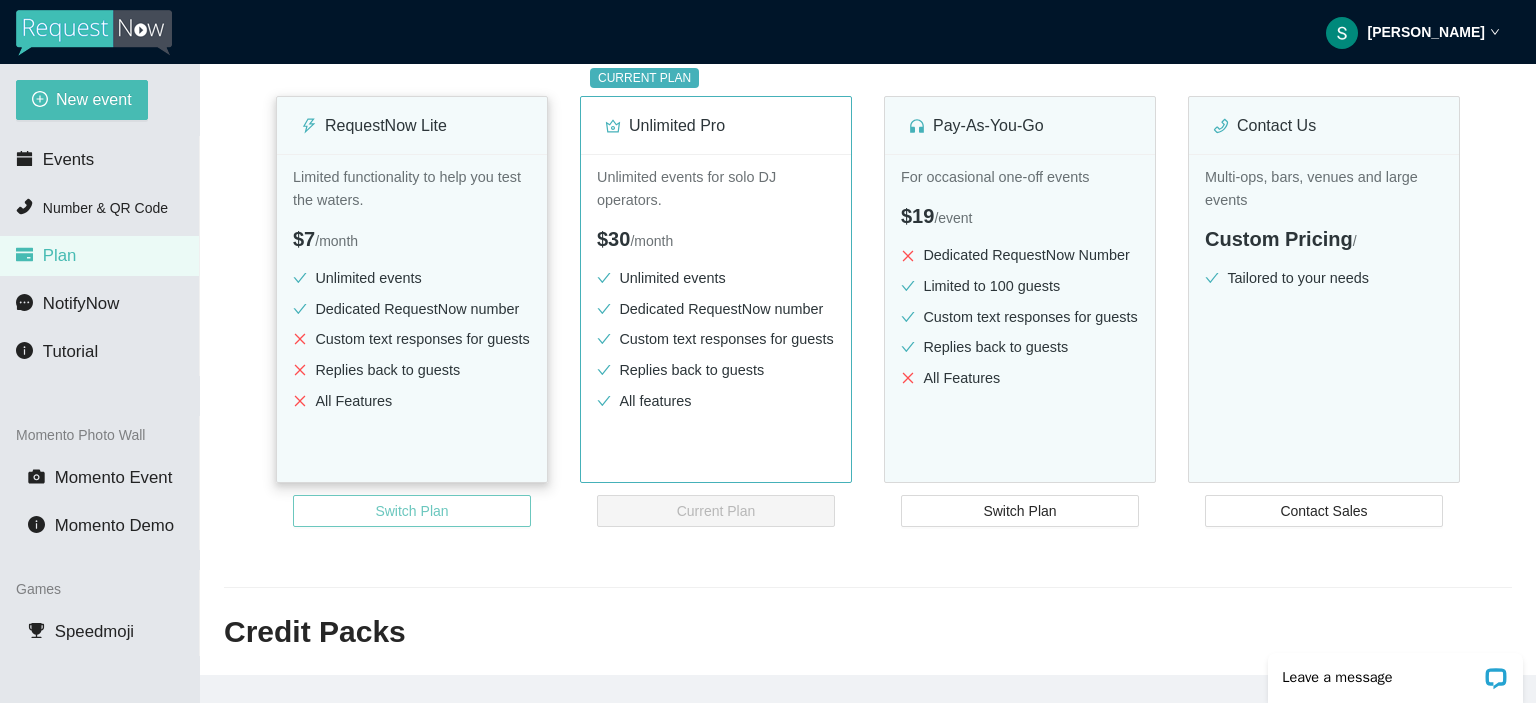 click on "Switch Plan" at bounding box center [411, 511] 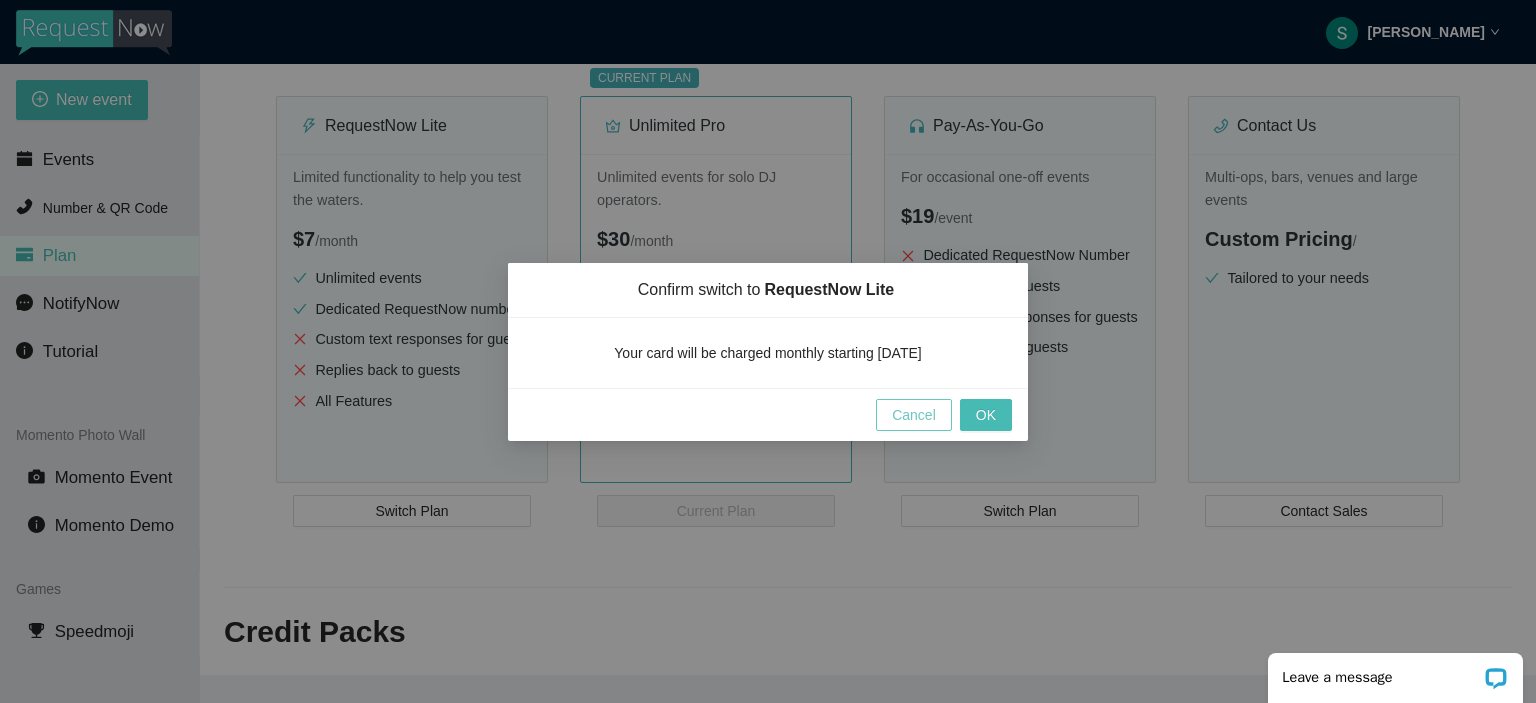 drag, startPoint x: 906, startPoint y: 411, endPoint x: 892, endPoint y: 429, distance: 22.803509 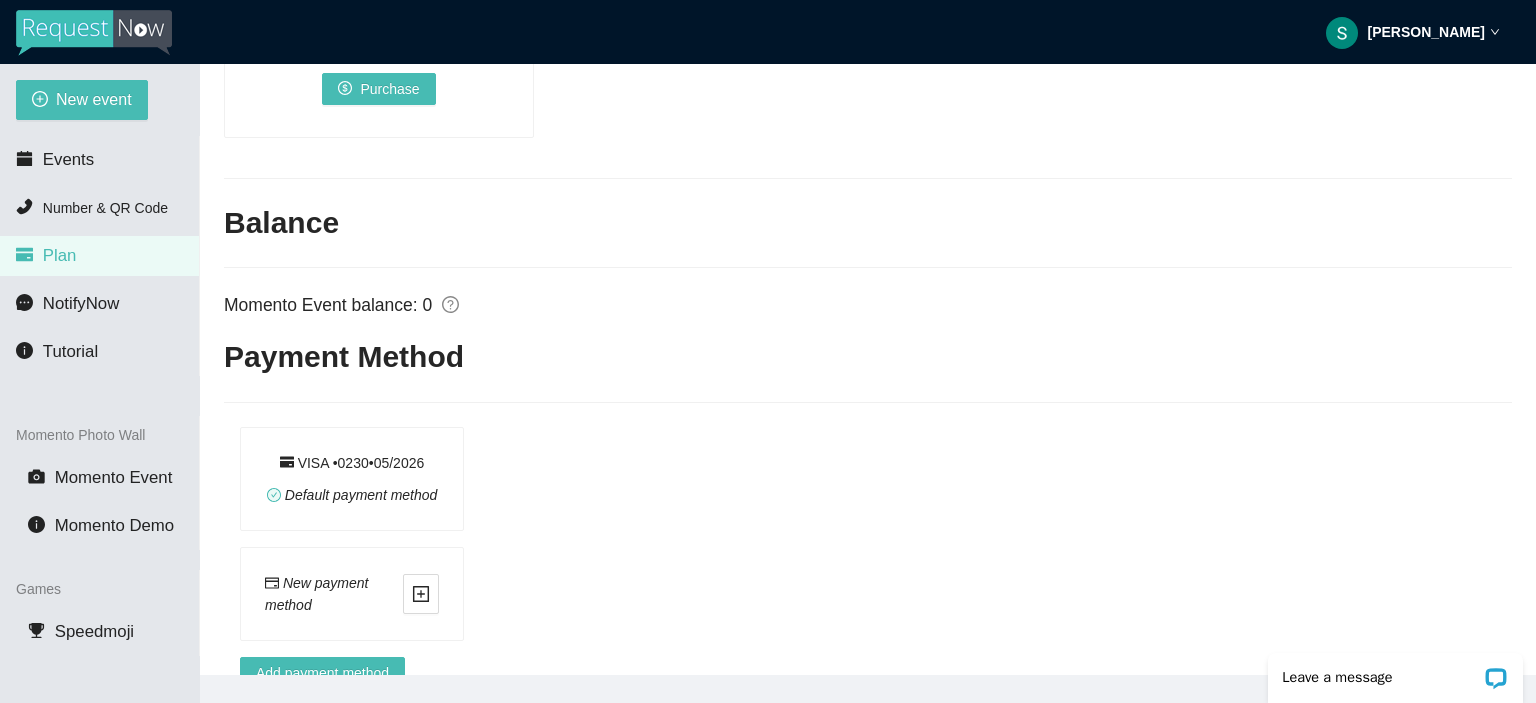 scroll, scrollTop: 1503, scrollLeft: 0, axis: vertical 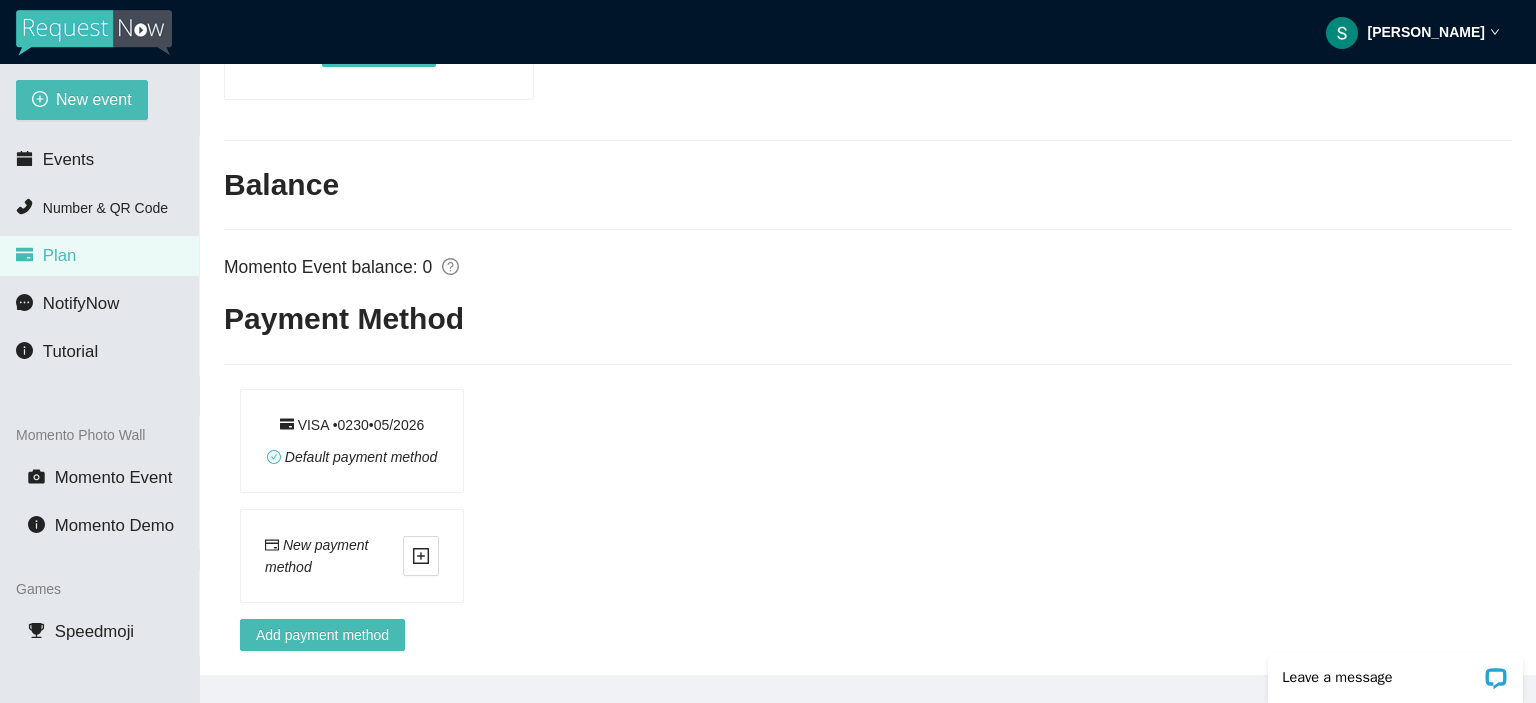 click on "VISA    •  0230  •  0 5 / 2026 Default payment method" at bounding box center [352, 441] 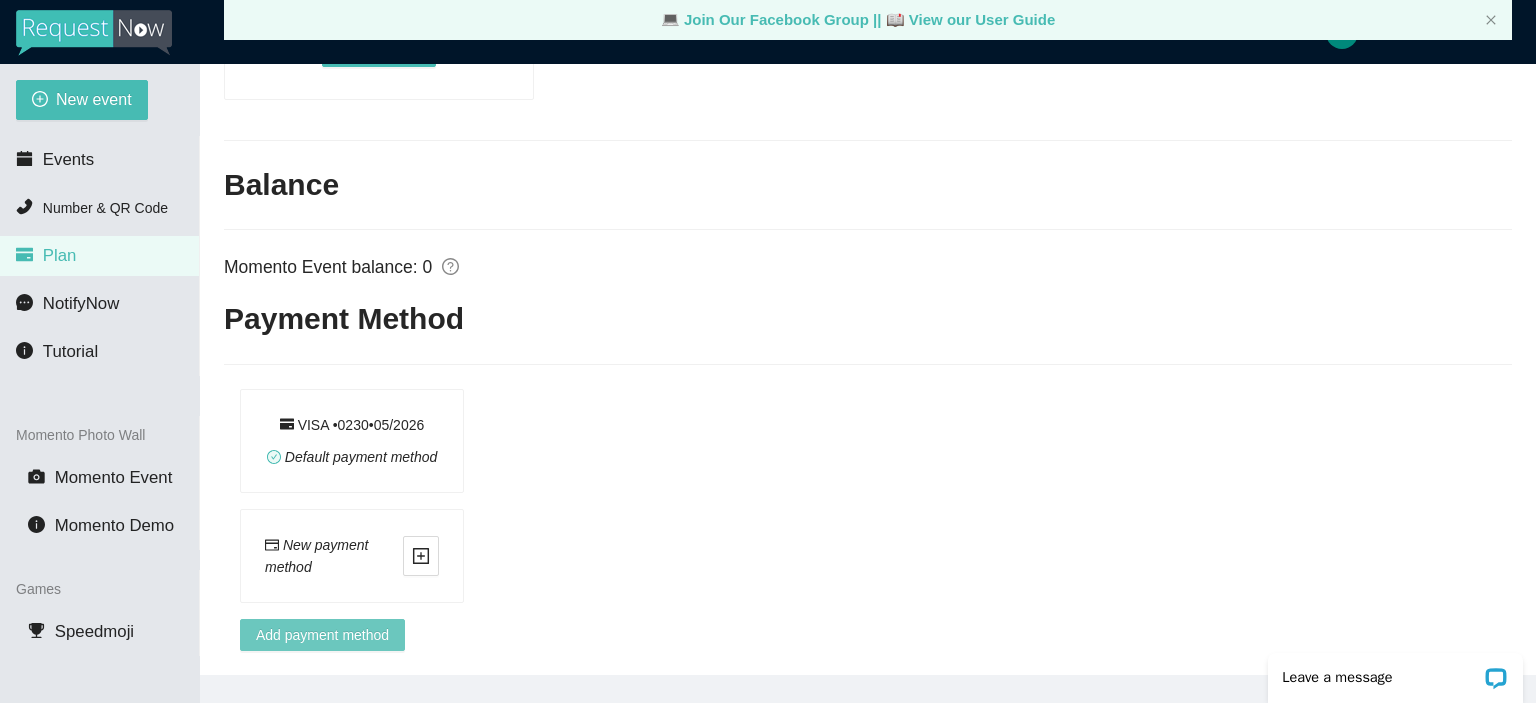 scroll, scrollTop: 64, scrollLeft: 0, axis: vertical 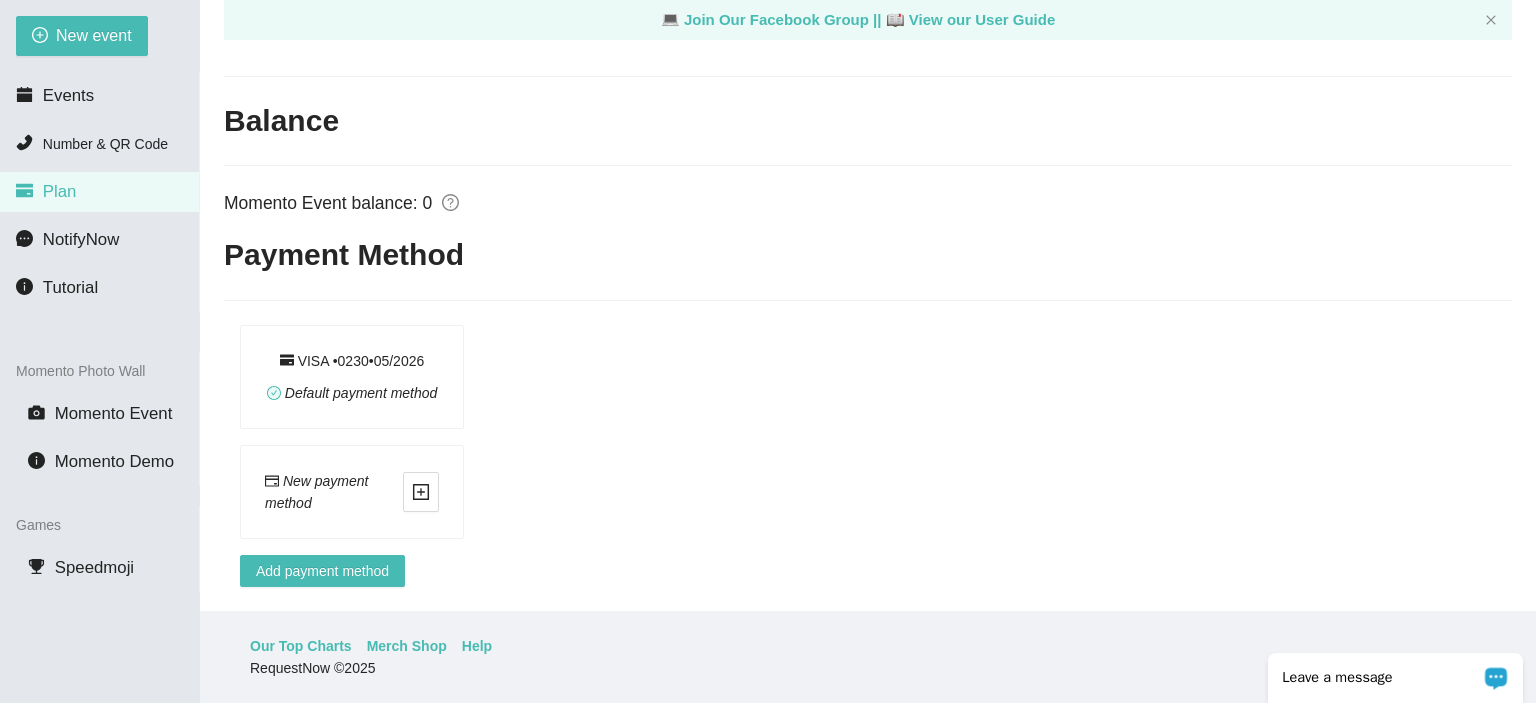 click on "Leave a message" at bounding box center (1382, 678) 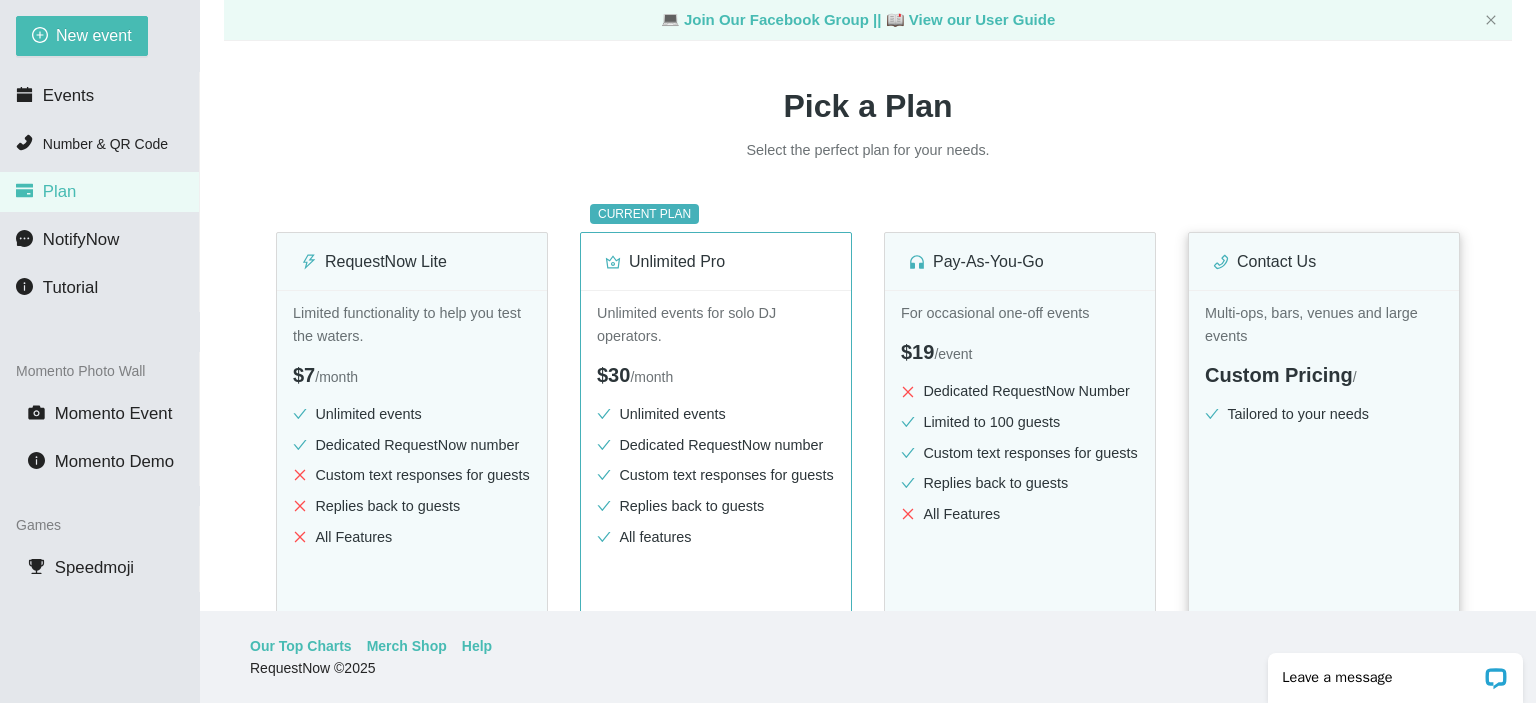 scroll, scrollTop: 303, scrollLeft: 0, axis: vertical 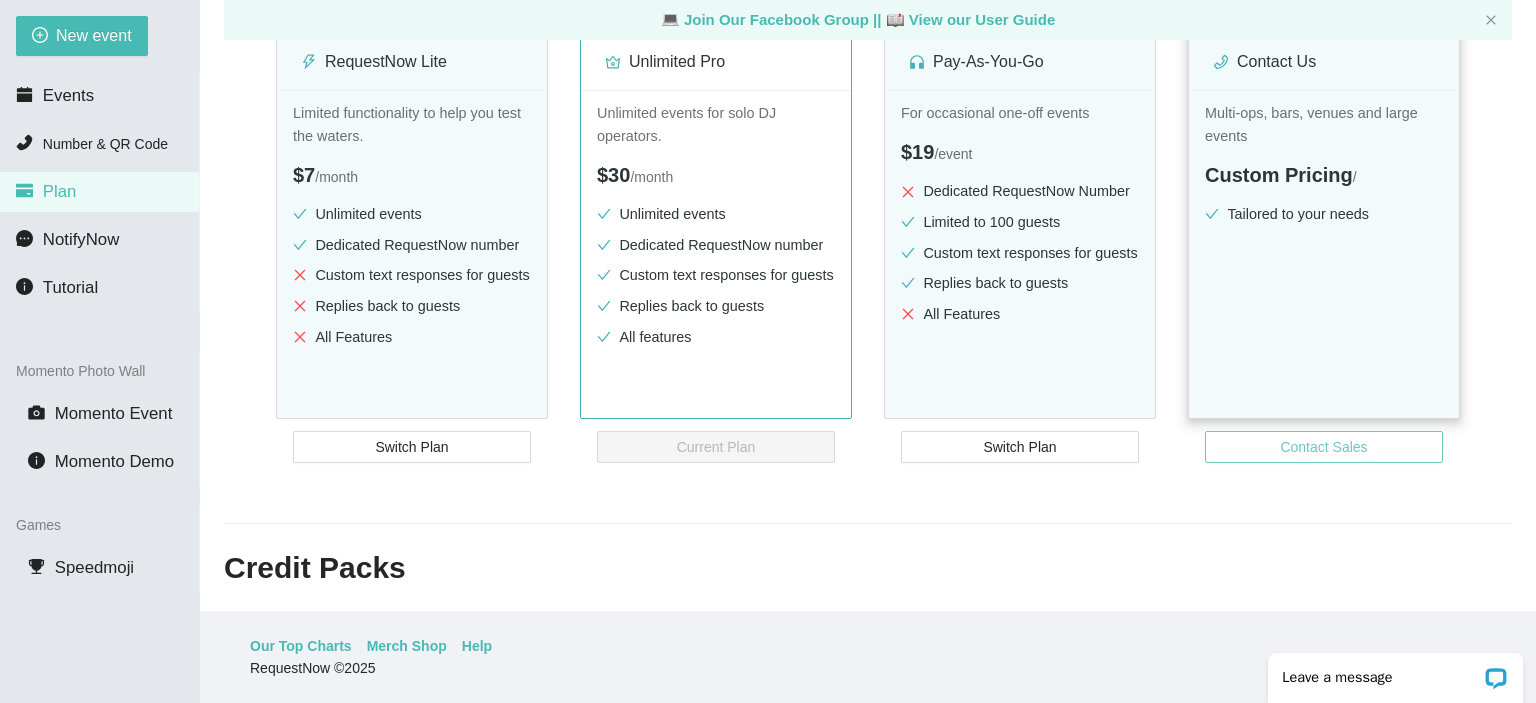 click on "Contact Sales" at bounding box center (1323, 447) 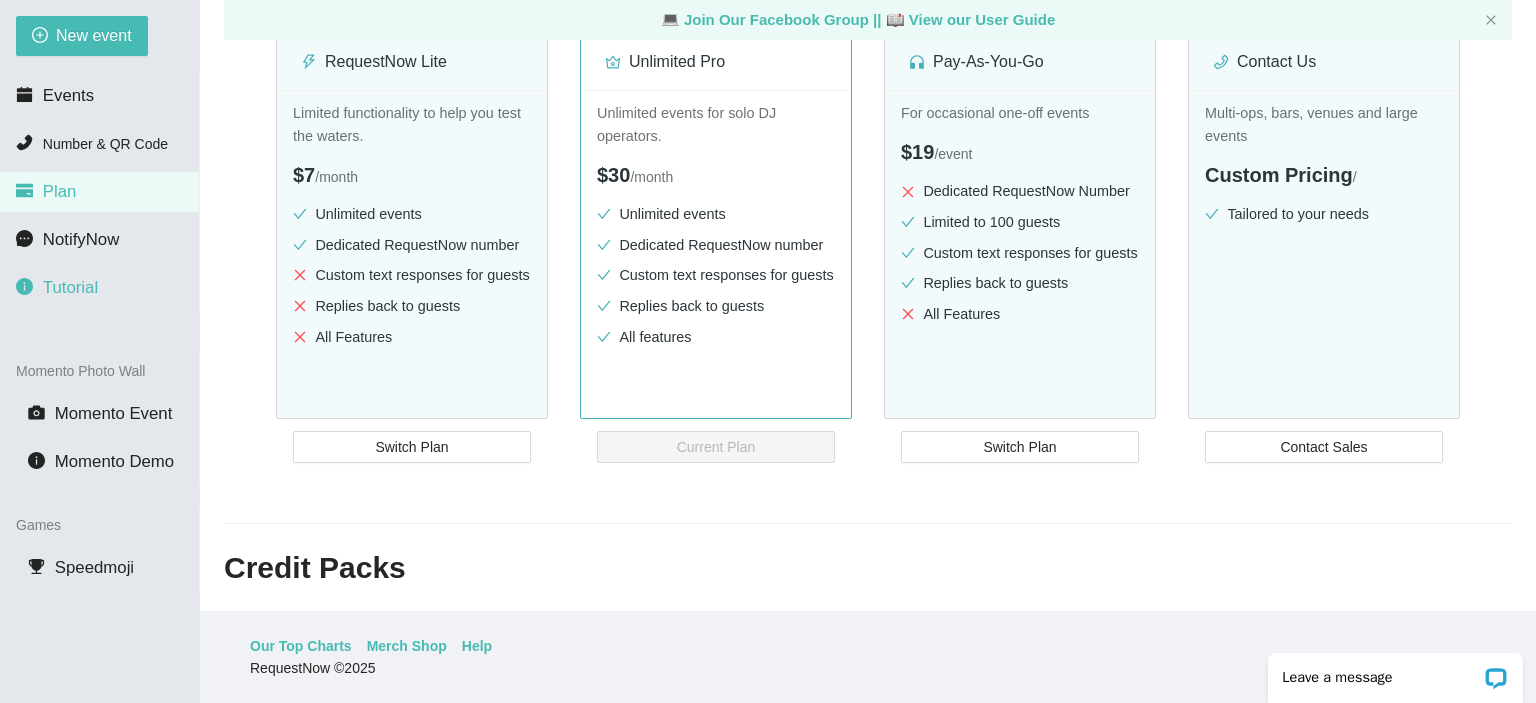 click on "Tutorial" at bounding box center (70, 287) 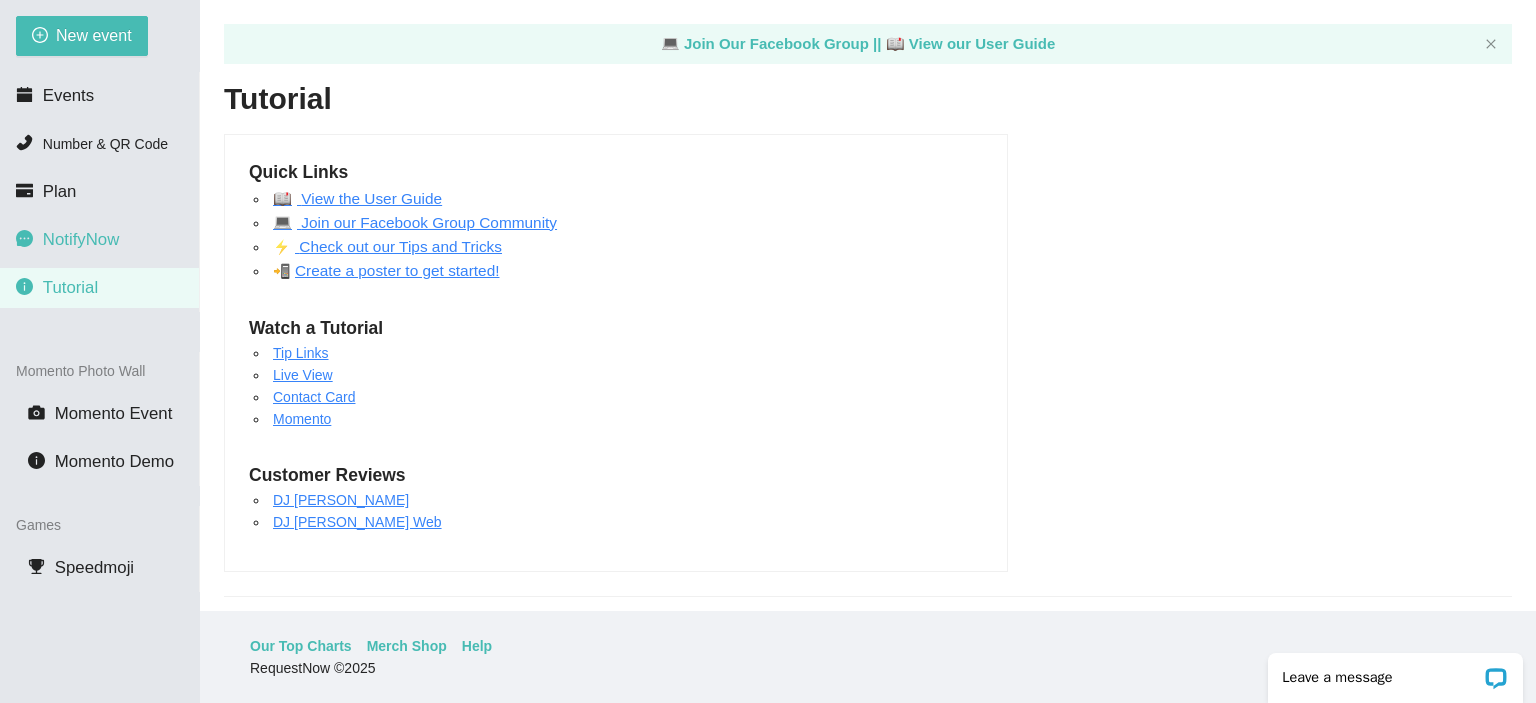 scroll, scrollTop: 0, scrollLeft: 0, axis: both 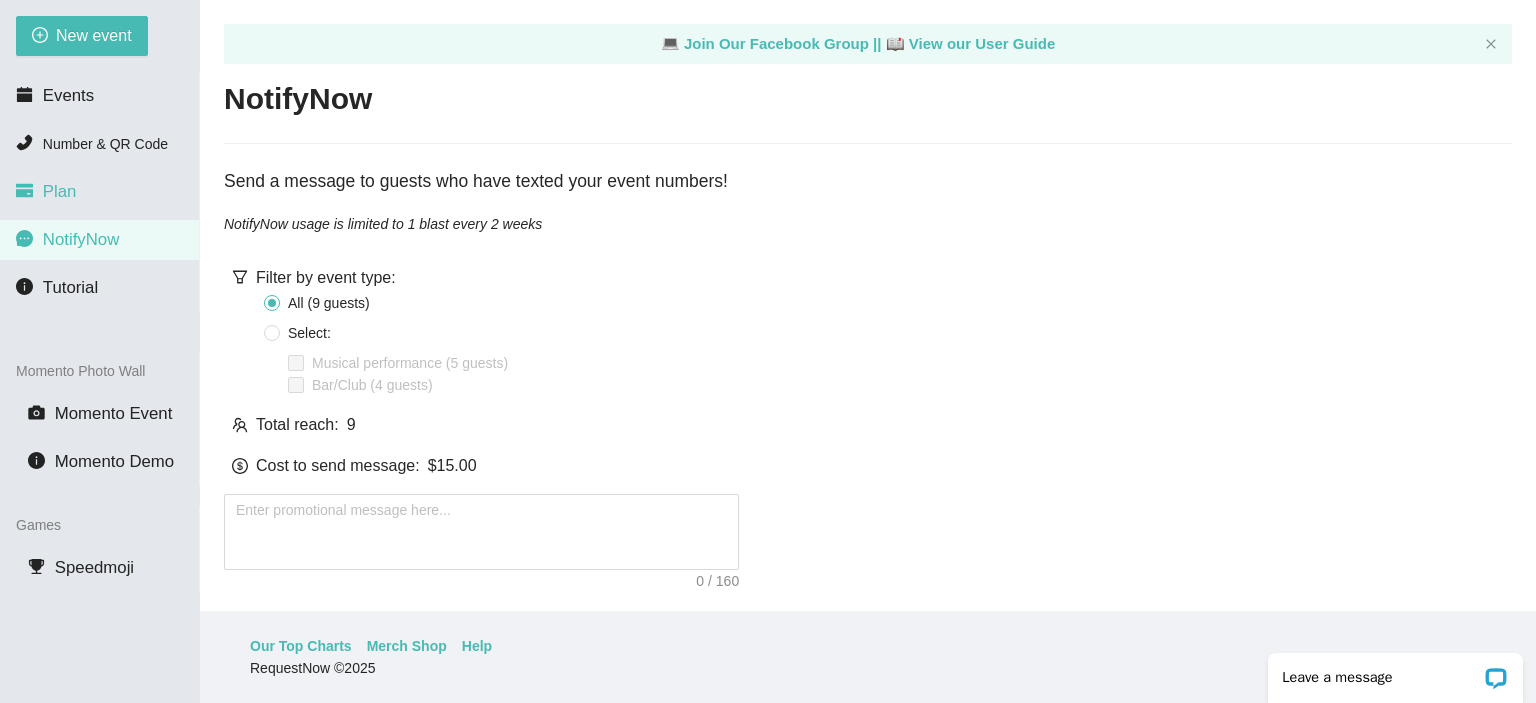 click on "Plan" at bounding box center [99, 192] 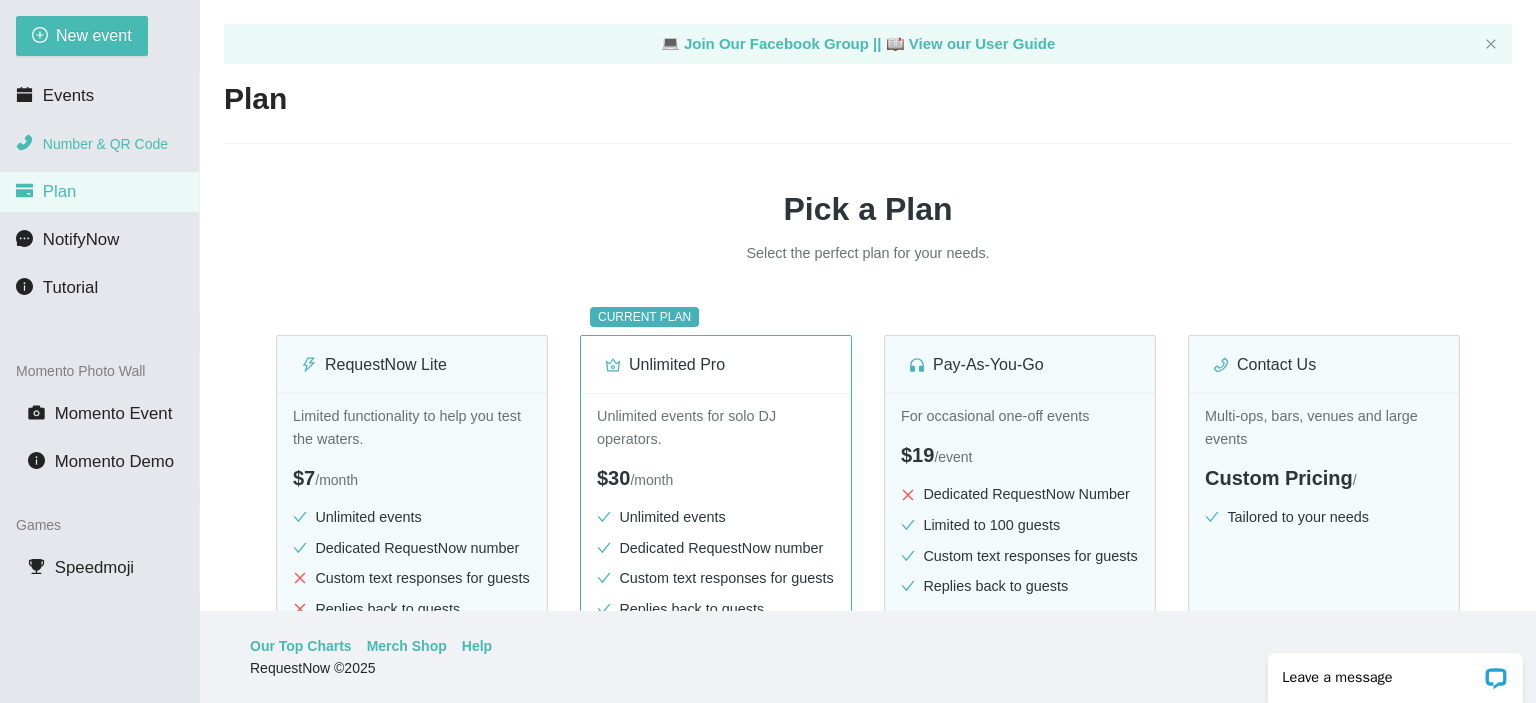 scroll, scrollTop: 0, scrollLeft: 0, axis: both 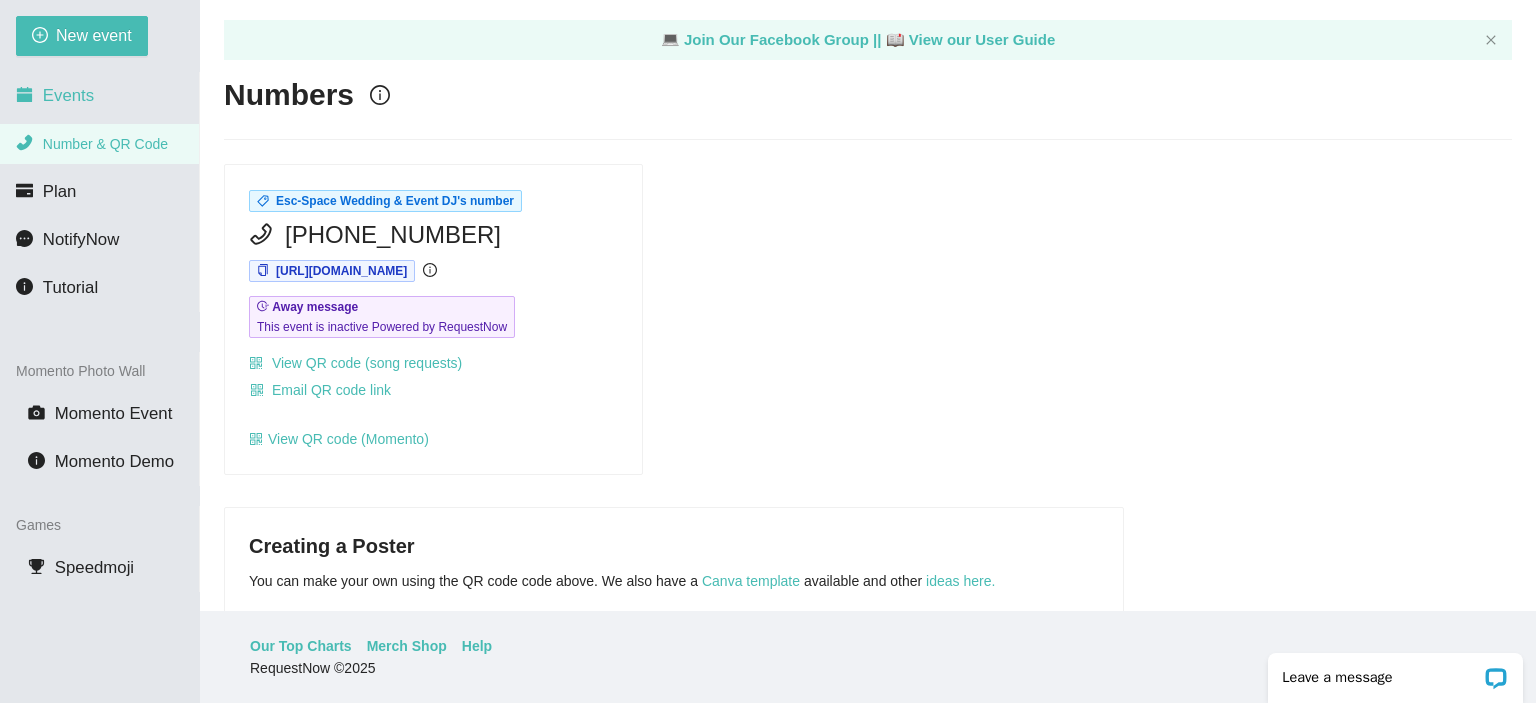 click on "Events" at bounding box center [68, 95] 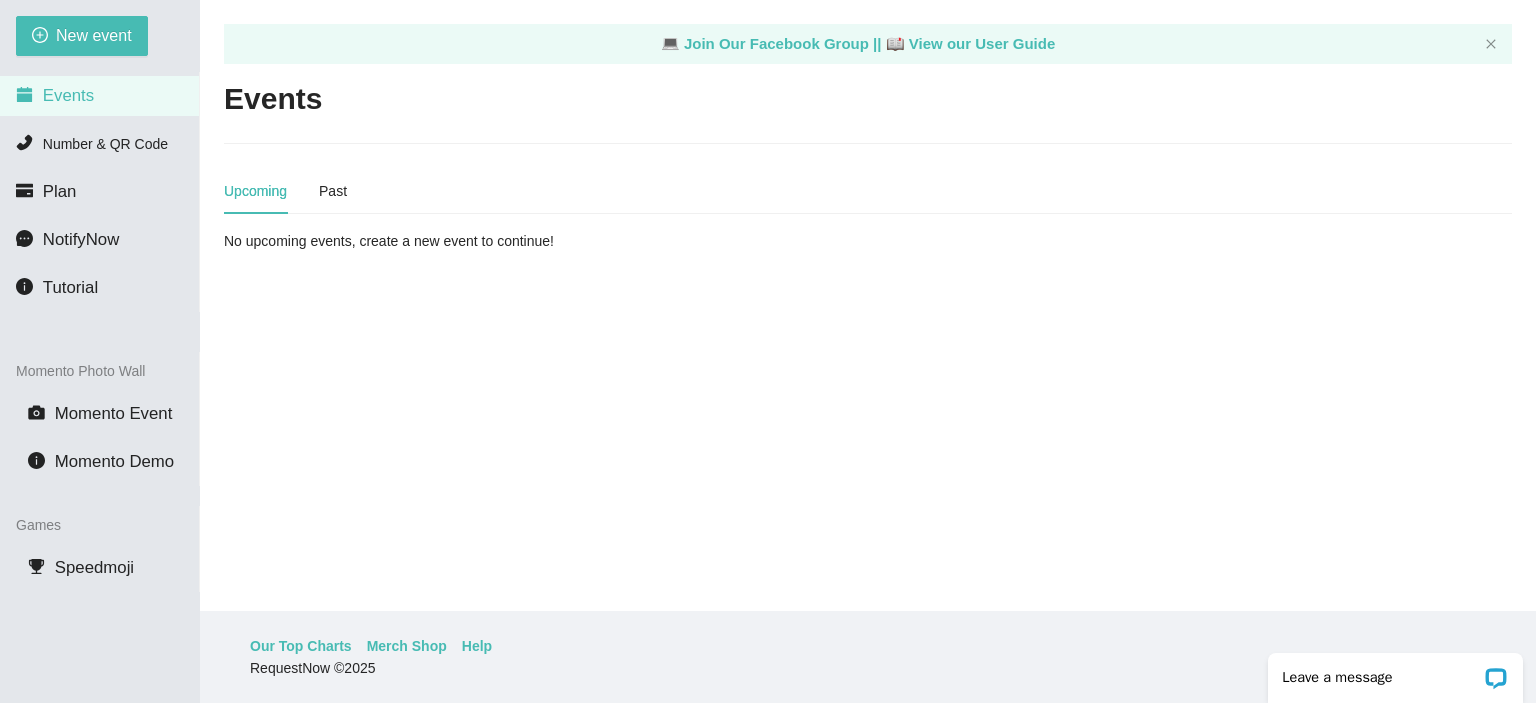 scroll, scrollTop: 0, scrollLeft: 0, axis: both 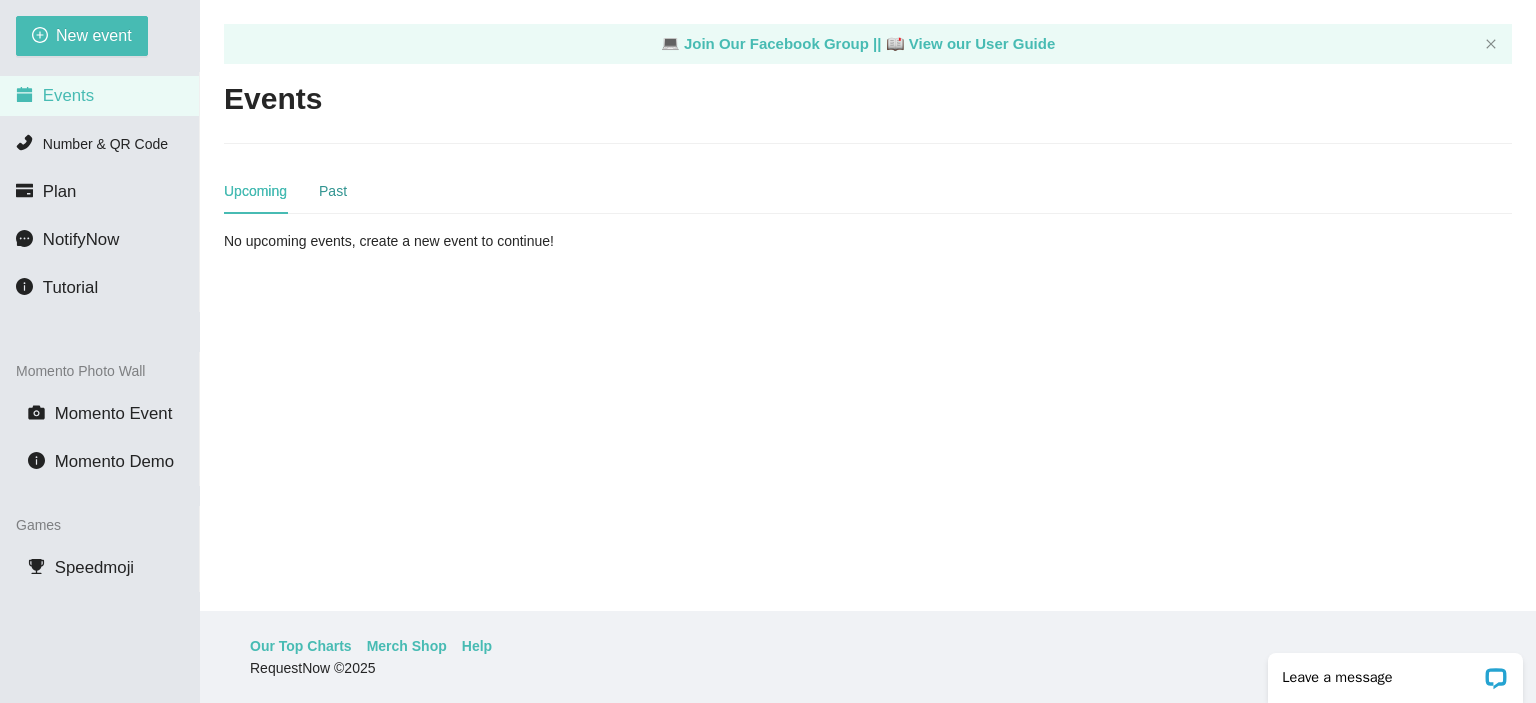 click on "Past" at bounding box center [333, 191] 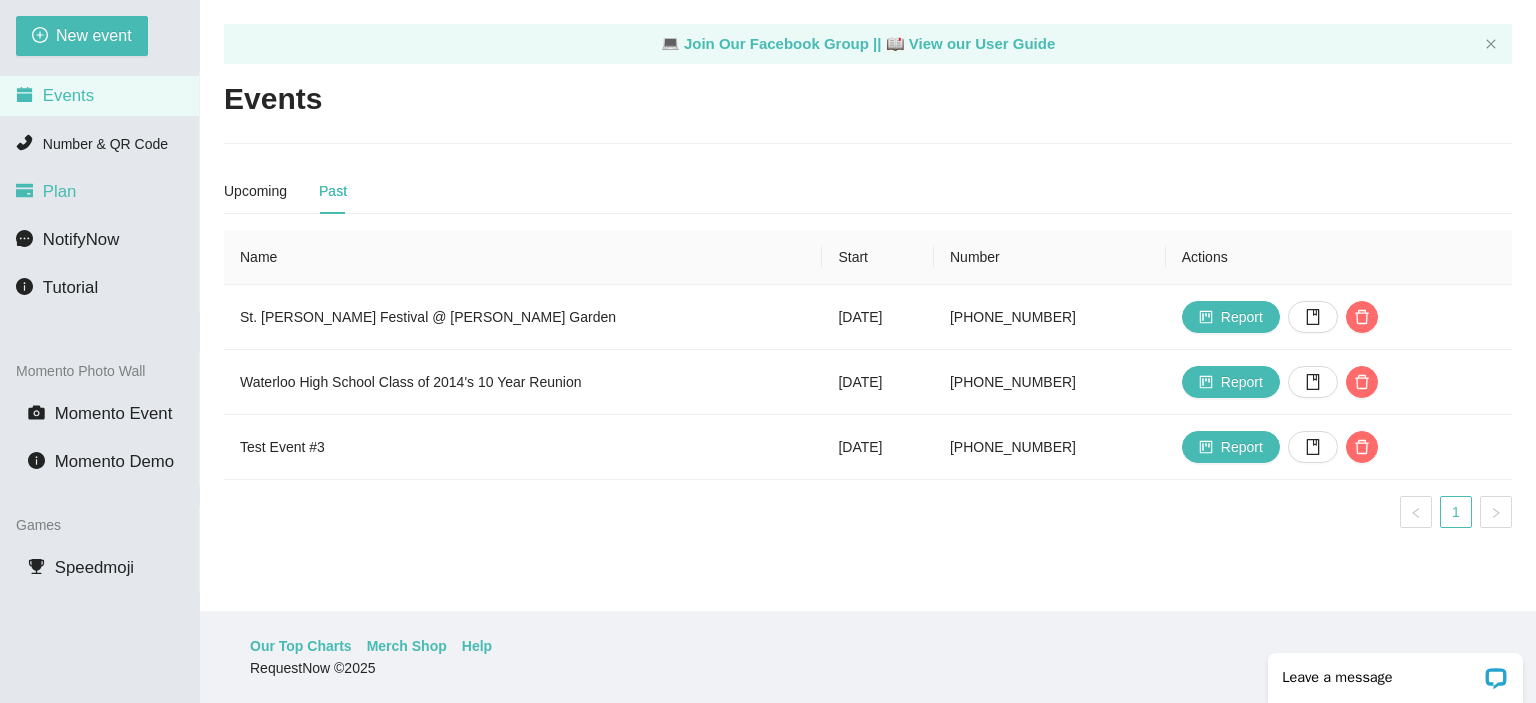 click on "Plan" at bounding box center (46, 192) 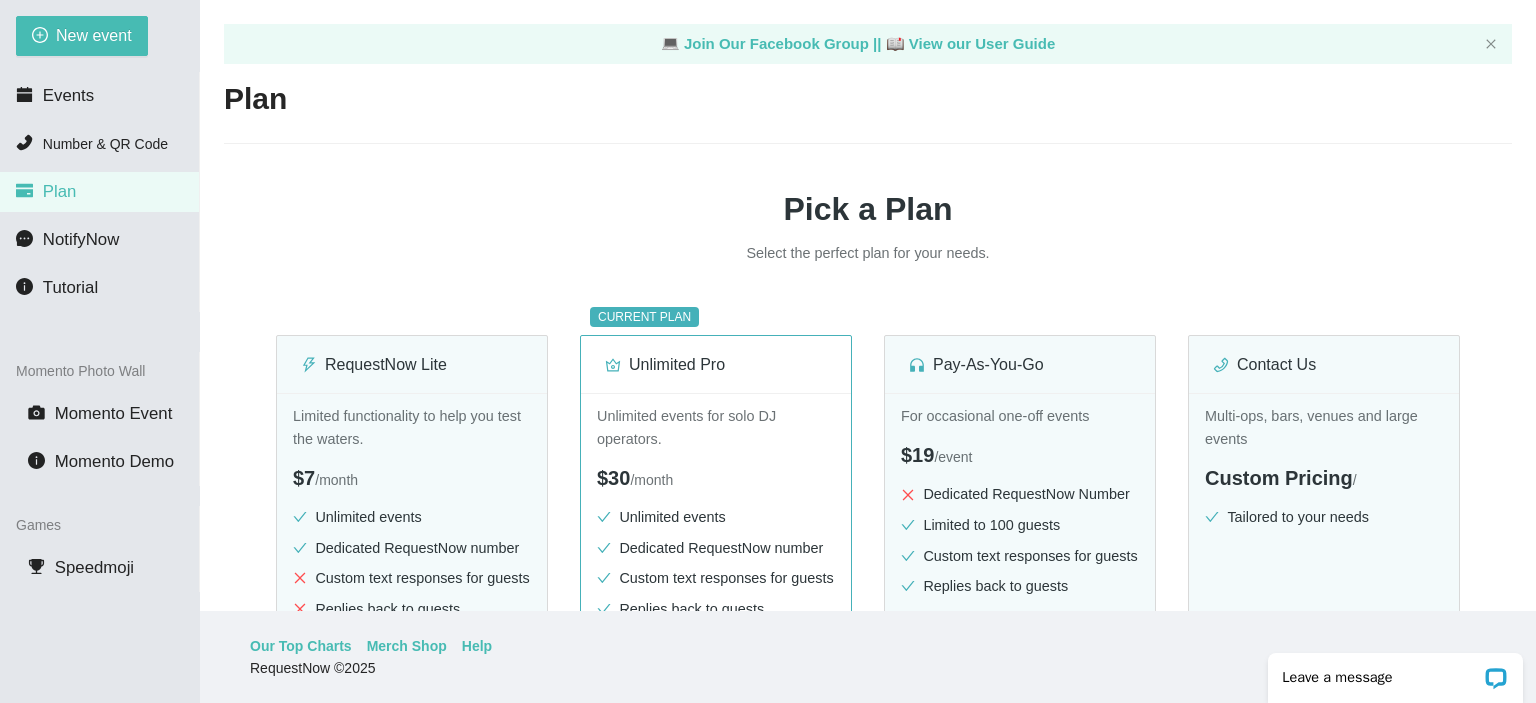 scroll, scrollTop: 0, scrollLeft: 0, axis: both 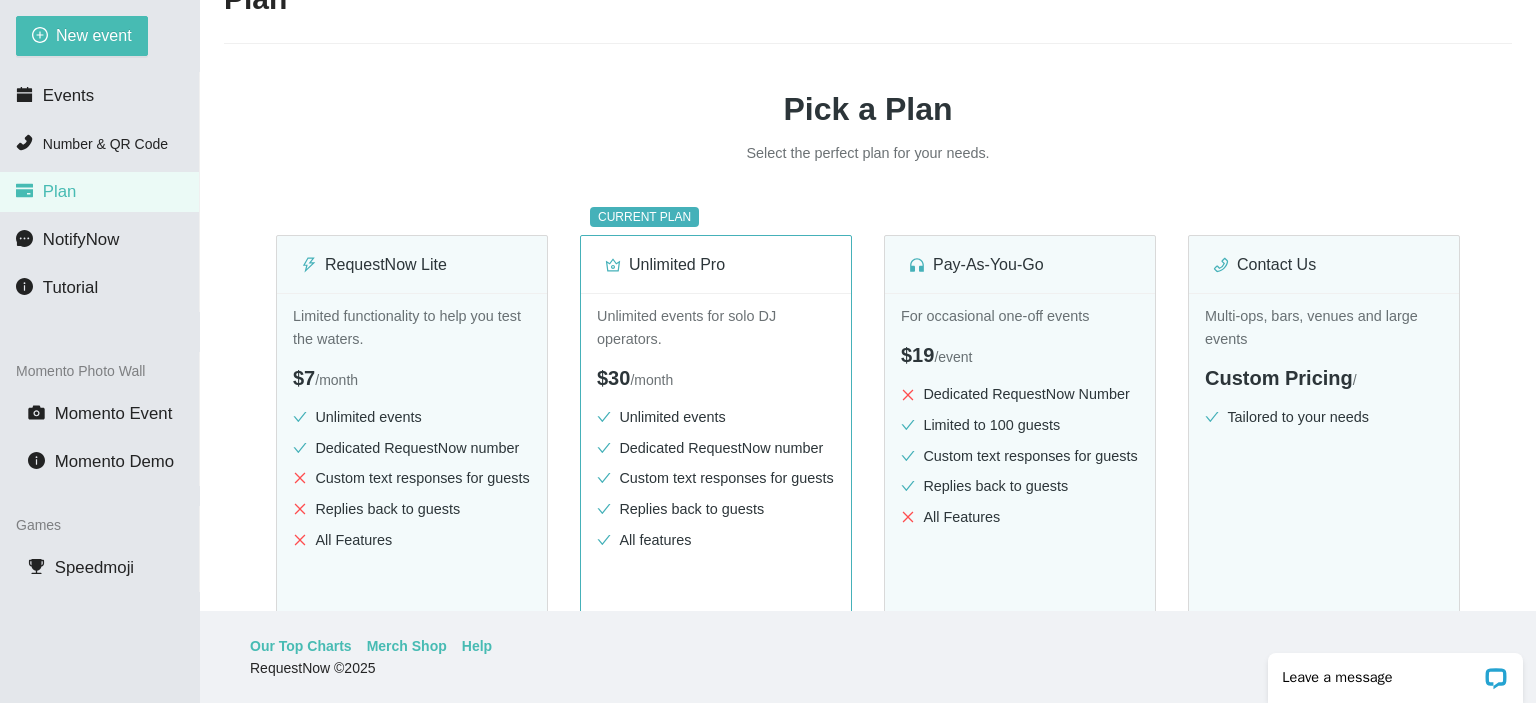 click on "Pick a Plan Select the perfect plan for your needs. RequestNow Lite Limited functionality to help you test the waters. $7 / month Unlimited events Dedicated RequestNow number Custom text responses for guests Replies back to guests All Features Switch Plan CURRENT PLAN Unlimited Pro Unlimited events for solo DJ operators. $30 / month Unlimited events Dedicated RequestNow number Custom text responses for guests Replies back to guests All features Current Plan Pay-As-You-Go For occasional one-off events $19 / event Dedicated RequestNow Number Limited to 100 guests Custom text responses for guests Replies back to guests All Features Switch Plan Contact Us Multi-ops, bars, venues and large events Custom Pricing / Tailored to your needs Contact Sales" at bounding box center (868, 357) 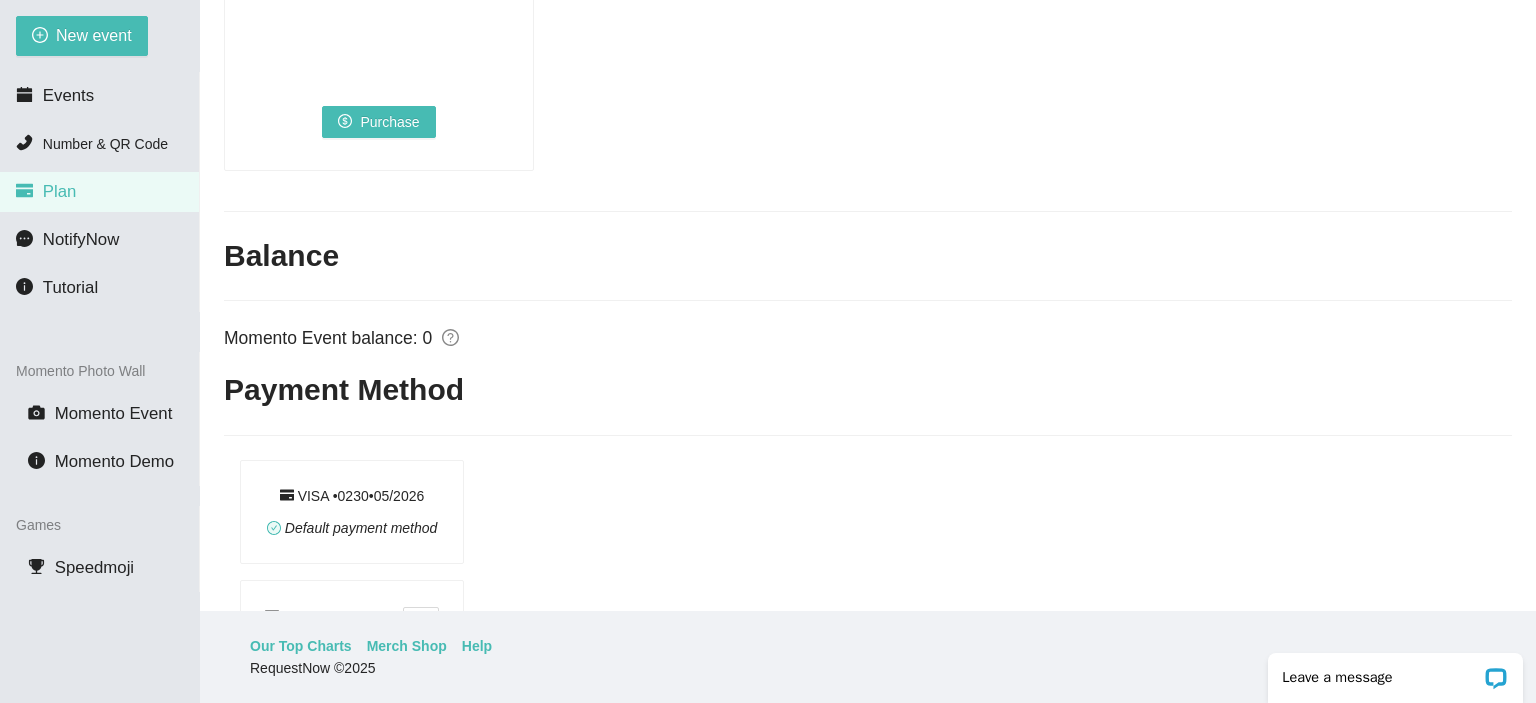 scroll, scrollTop: 1500, scrollLeft: 0, axis: vertical 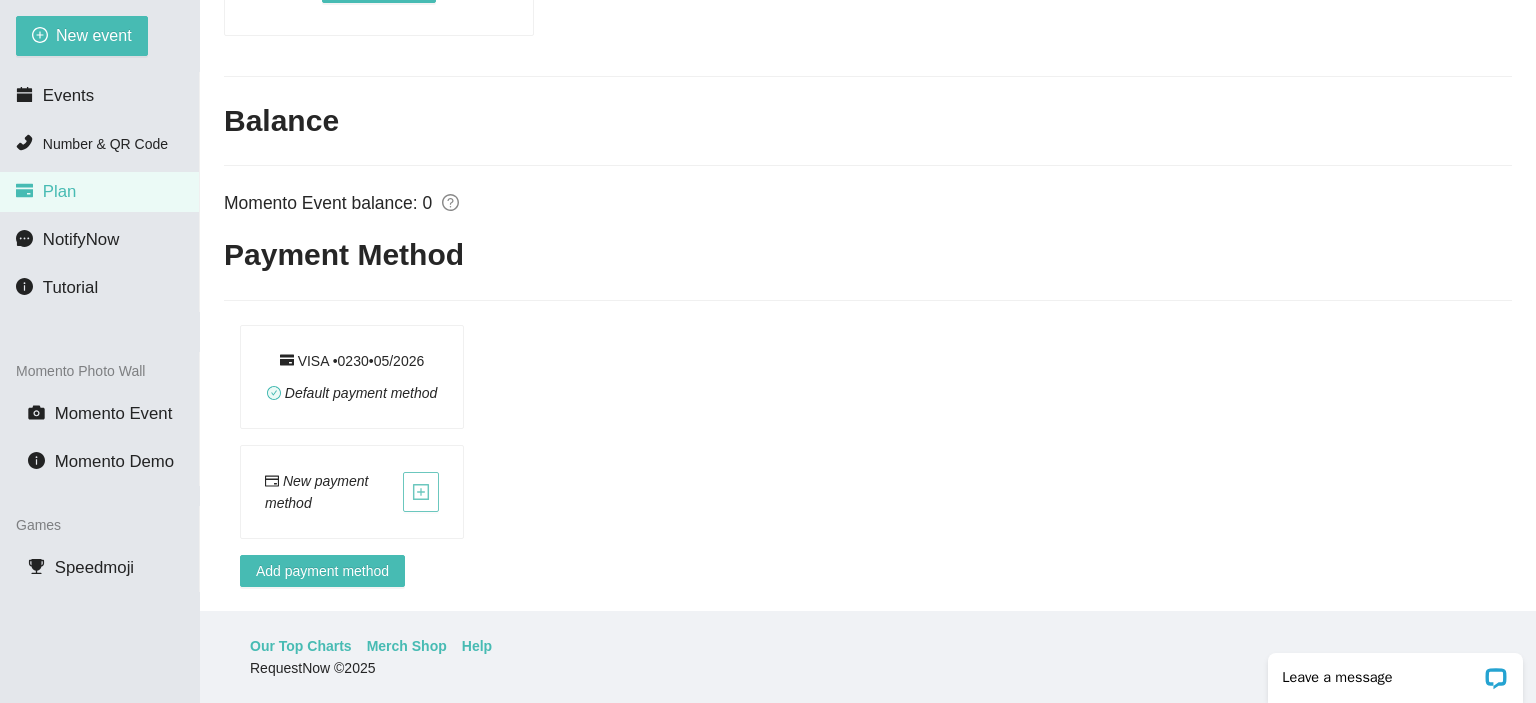click at bounding box center (421, 492) 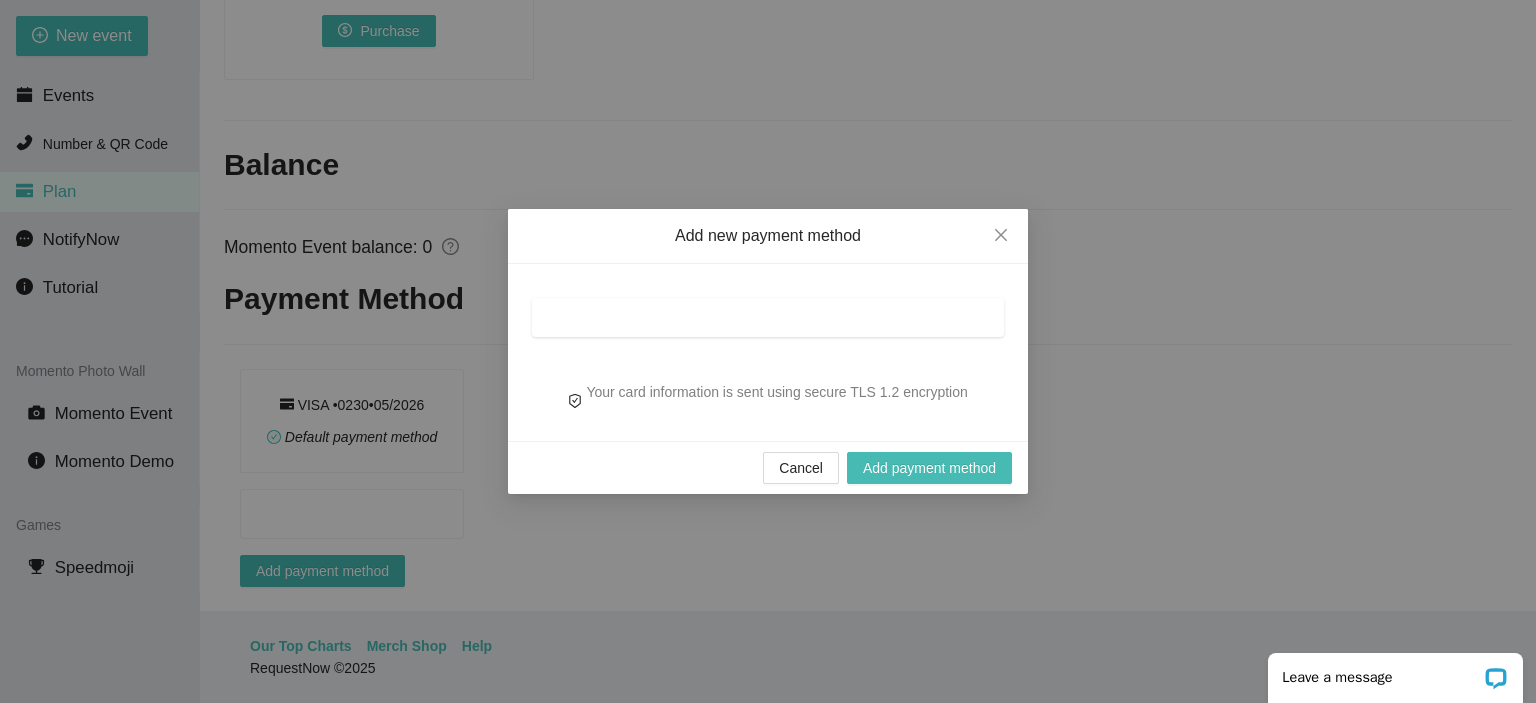 scroll, scrollTop: 1459, scrollLeft: 0, axis: vertical 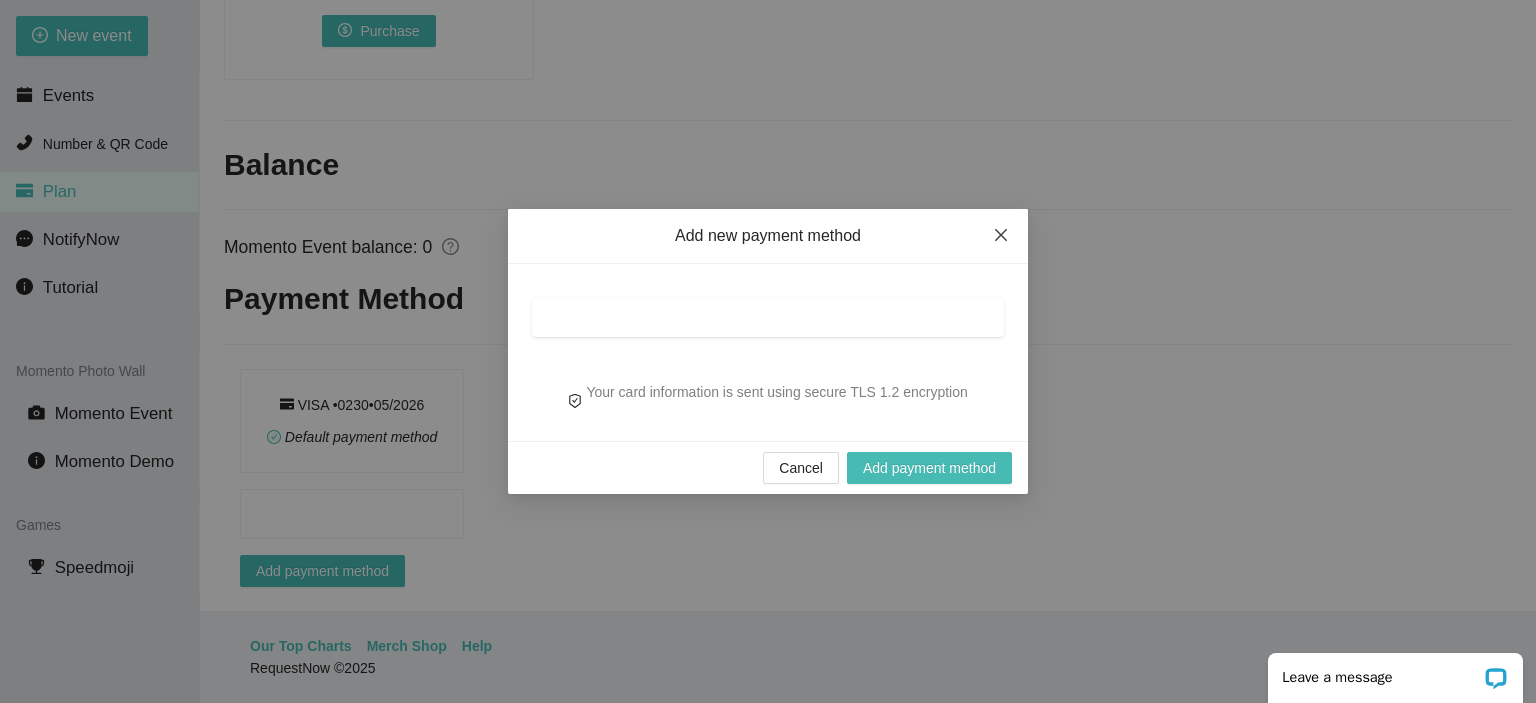 click at bounding box center (1001, 236) 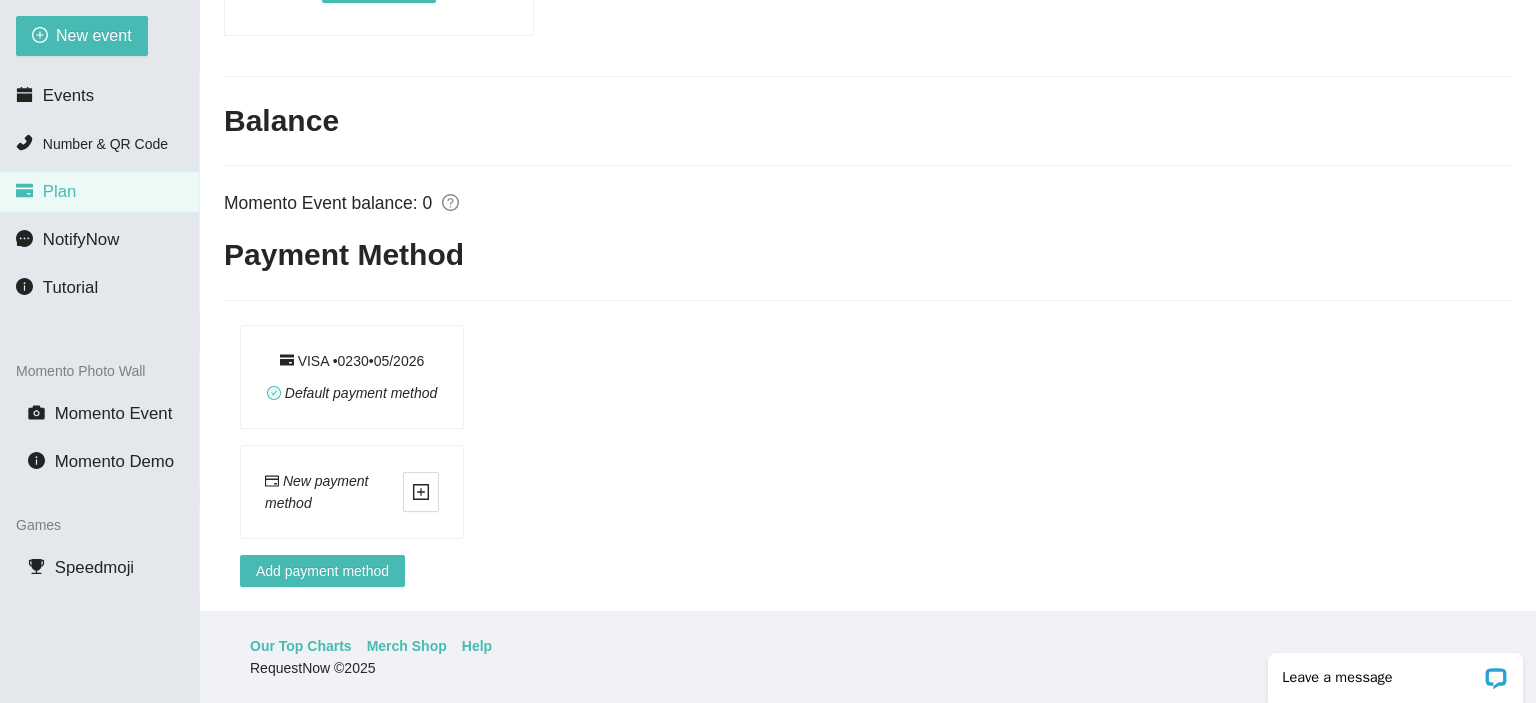 scroll, scrollTop: 1503, scrollLeft: 0, axis: vertical 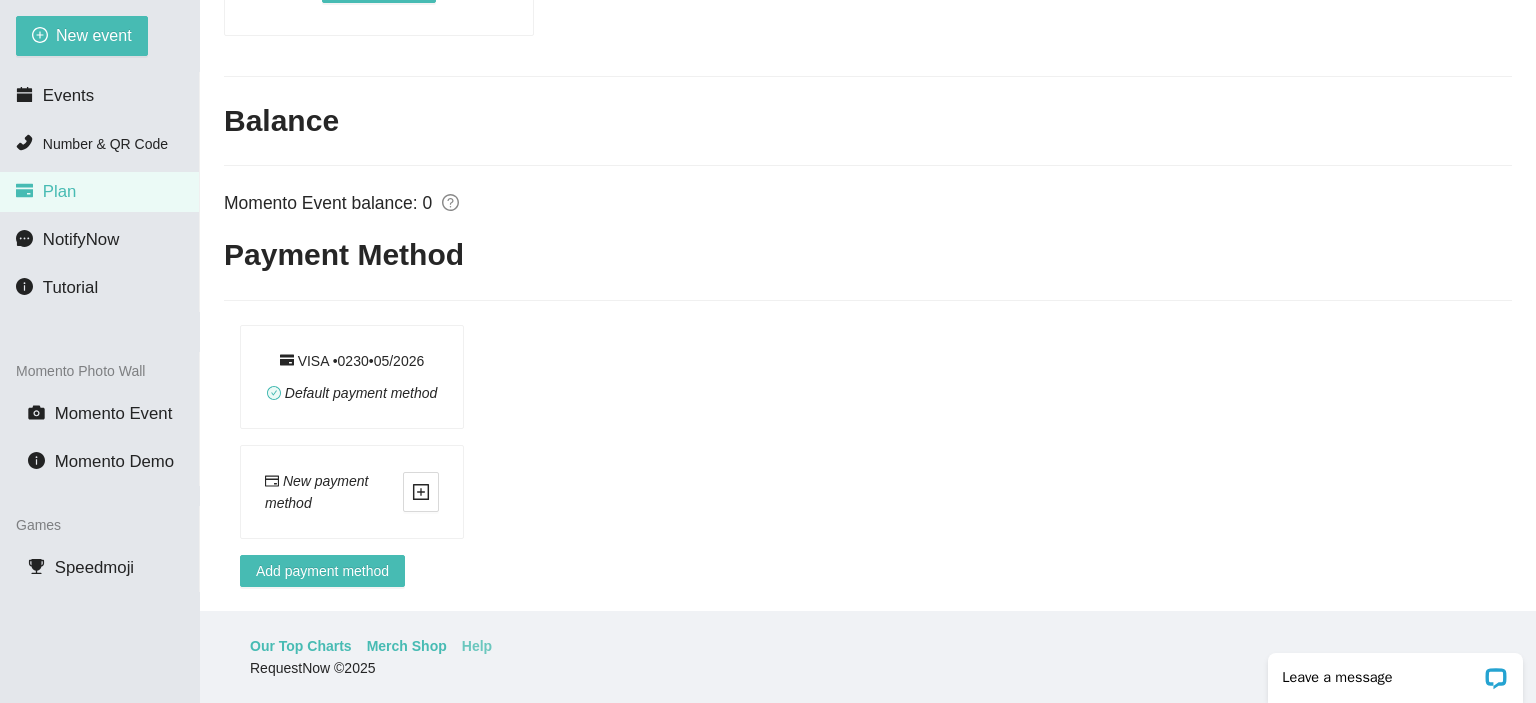 click on "Help" at bounding box center [477, 646] 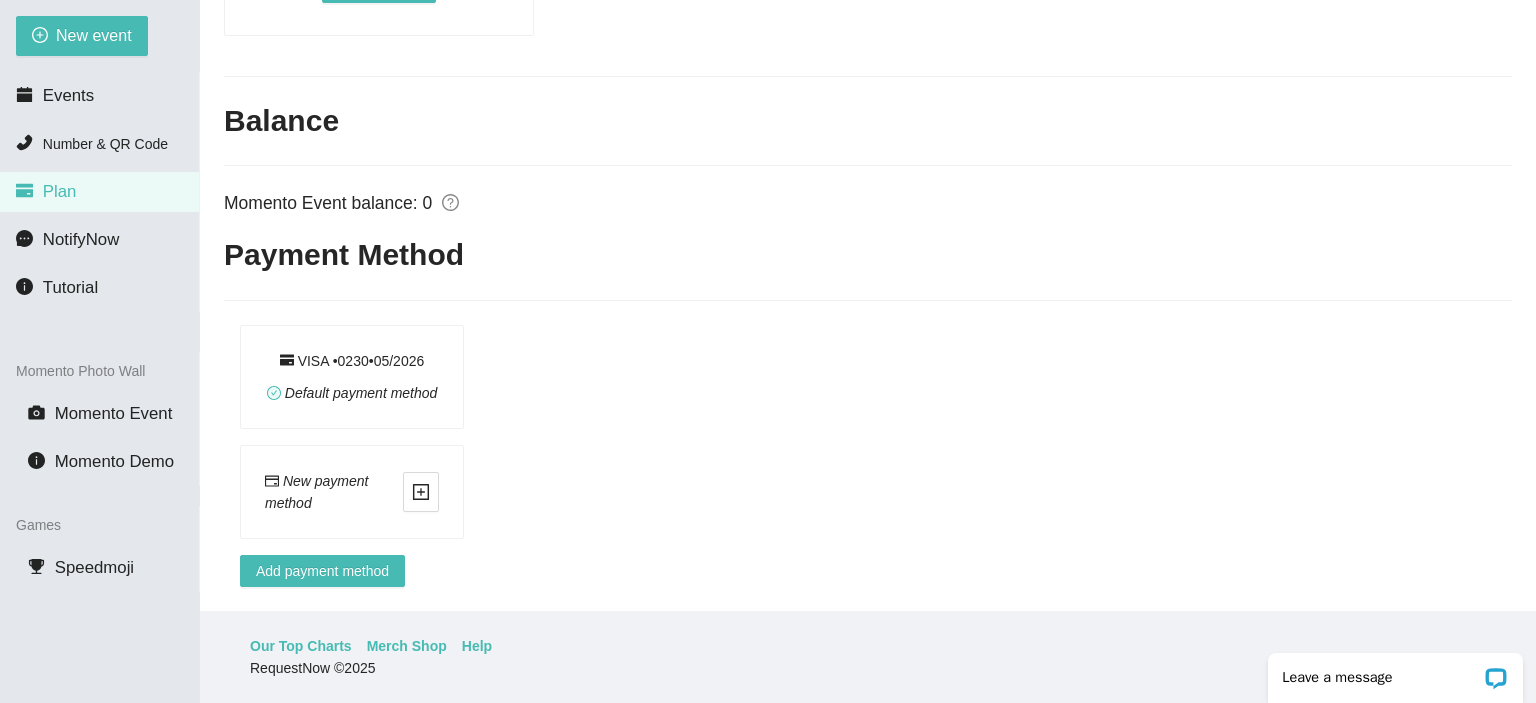 click on "VISA    •  0230  •  0 5 / 2026 Default payment method" at bounding box center (554, 377) 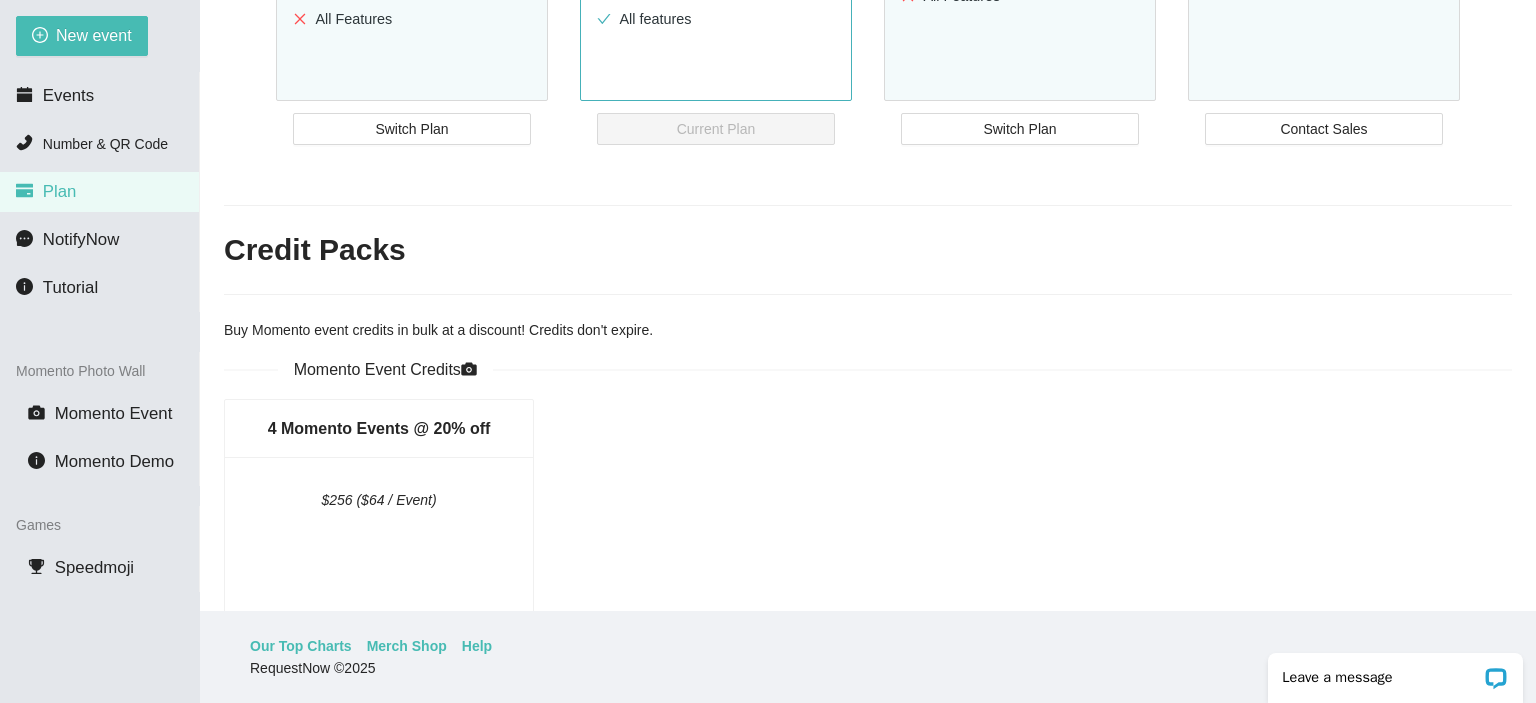 scroll, scrollTop: 403, scrollLeft: 0, axis: vertical 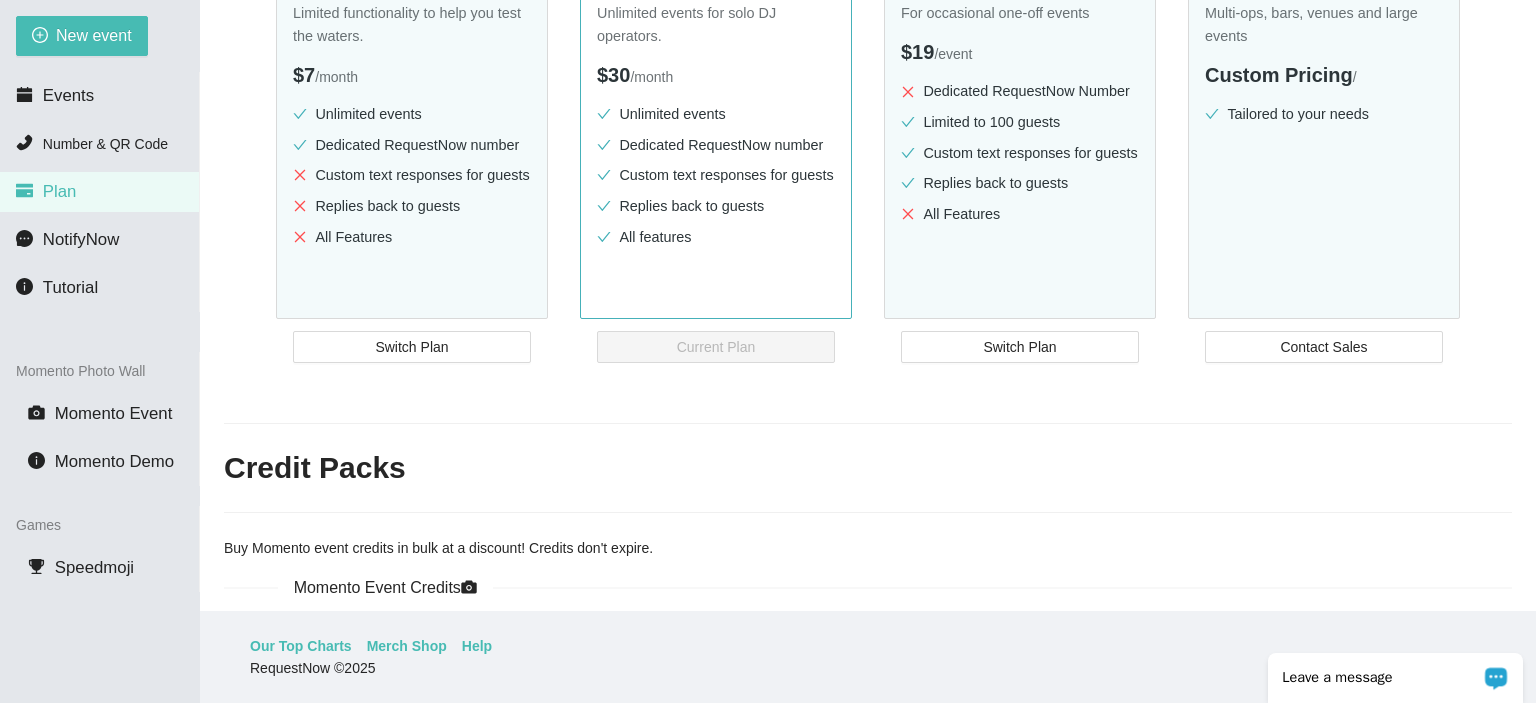 click on "Leave a message" at bounding box center (1395, 678) 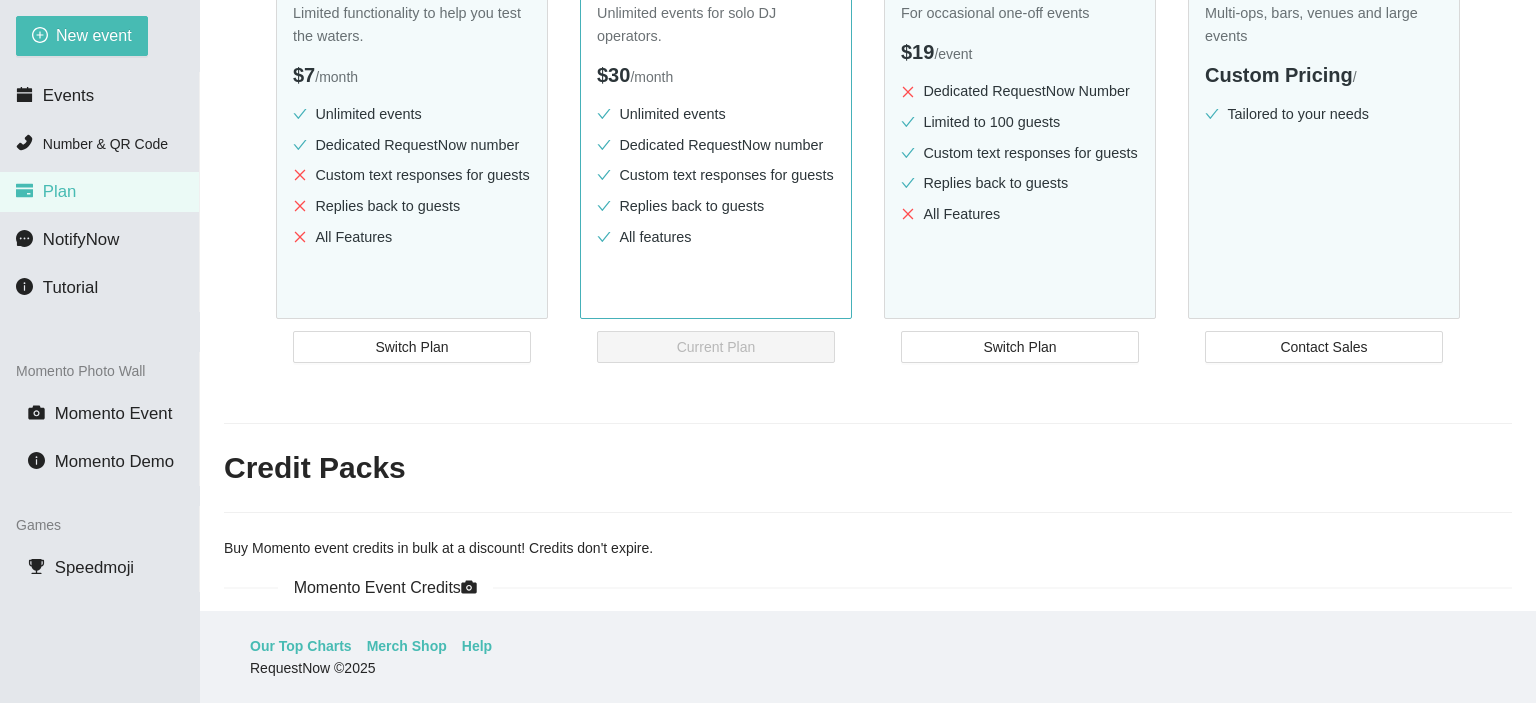 scroll, scrollTop: 0, scrollLeft: 0, axis: both 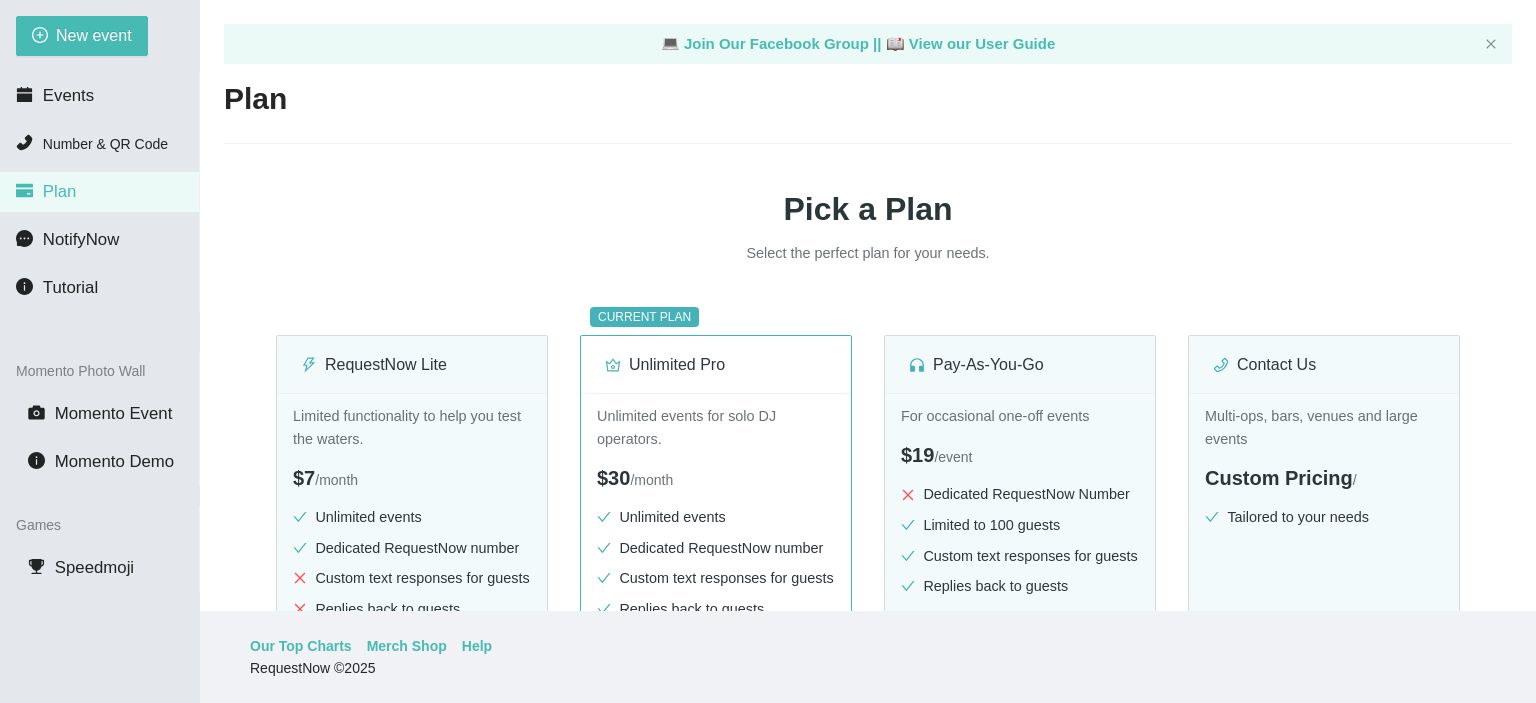 click on "Pick a Plan" at bounding box center [868, 209] 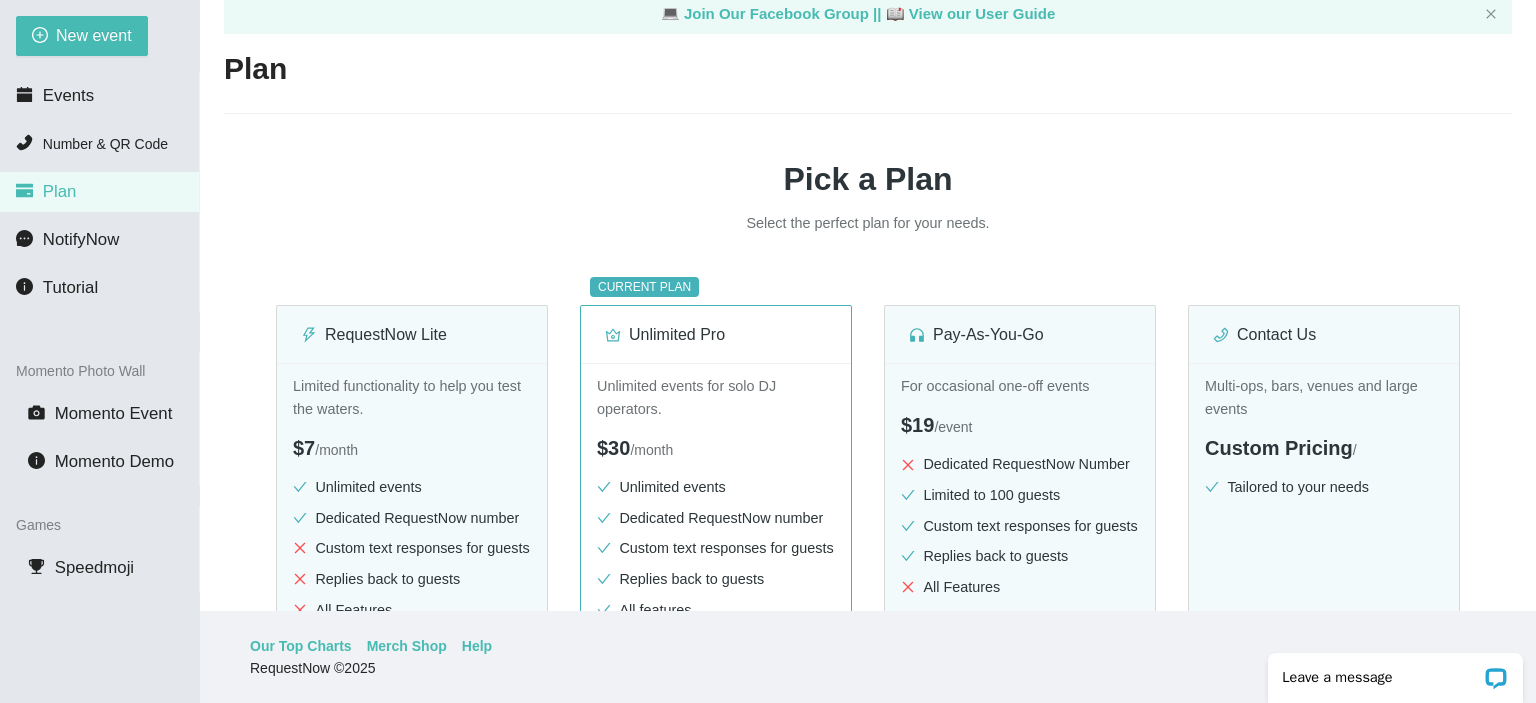 scroll, scrollTop: 0, scrollLeft: 0, axis: both 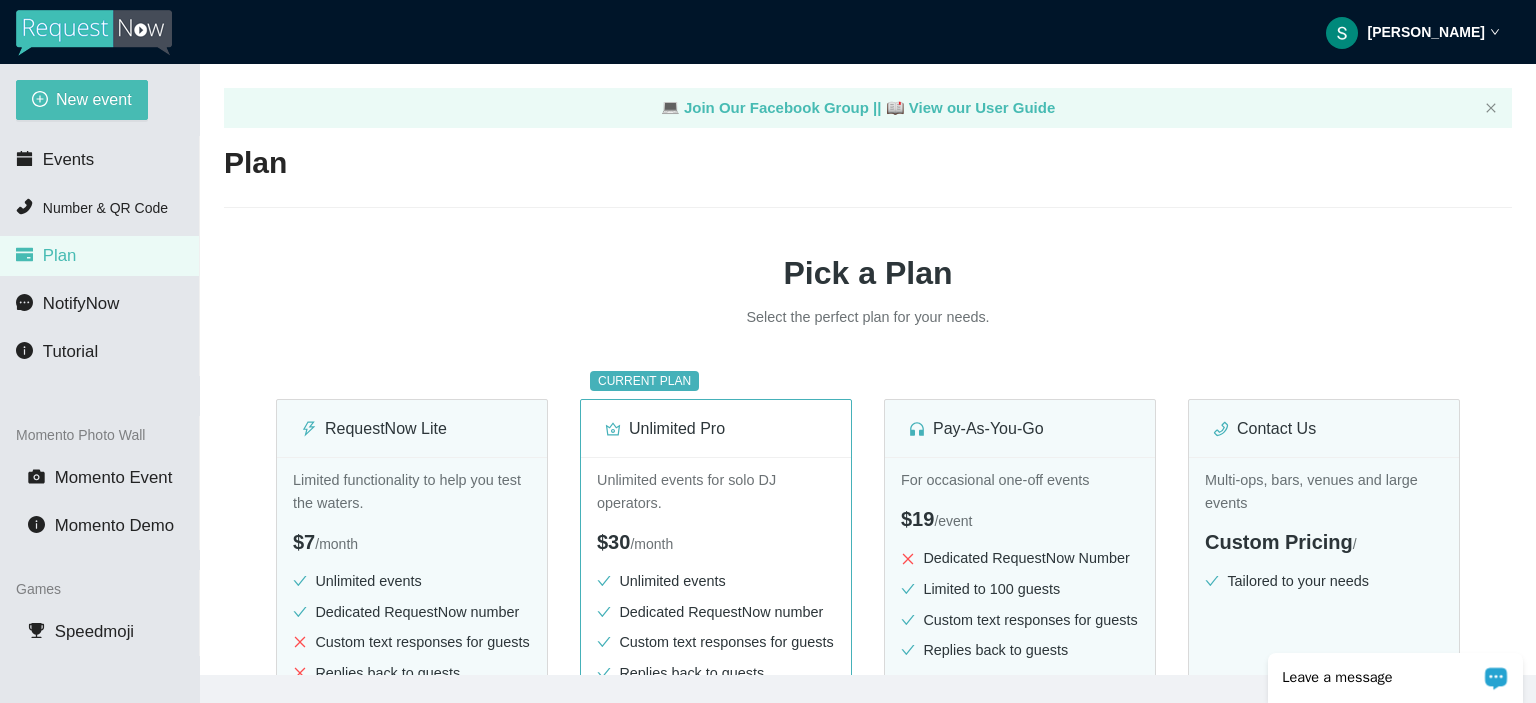 click on "Leave a message" at bounding box center [1395, 678] 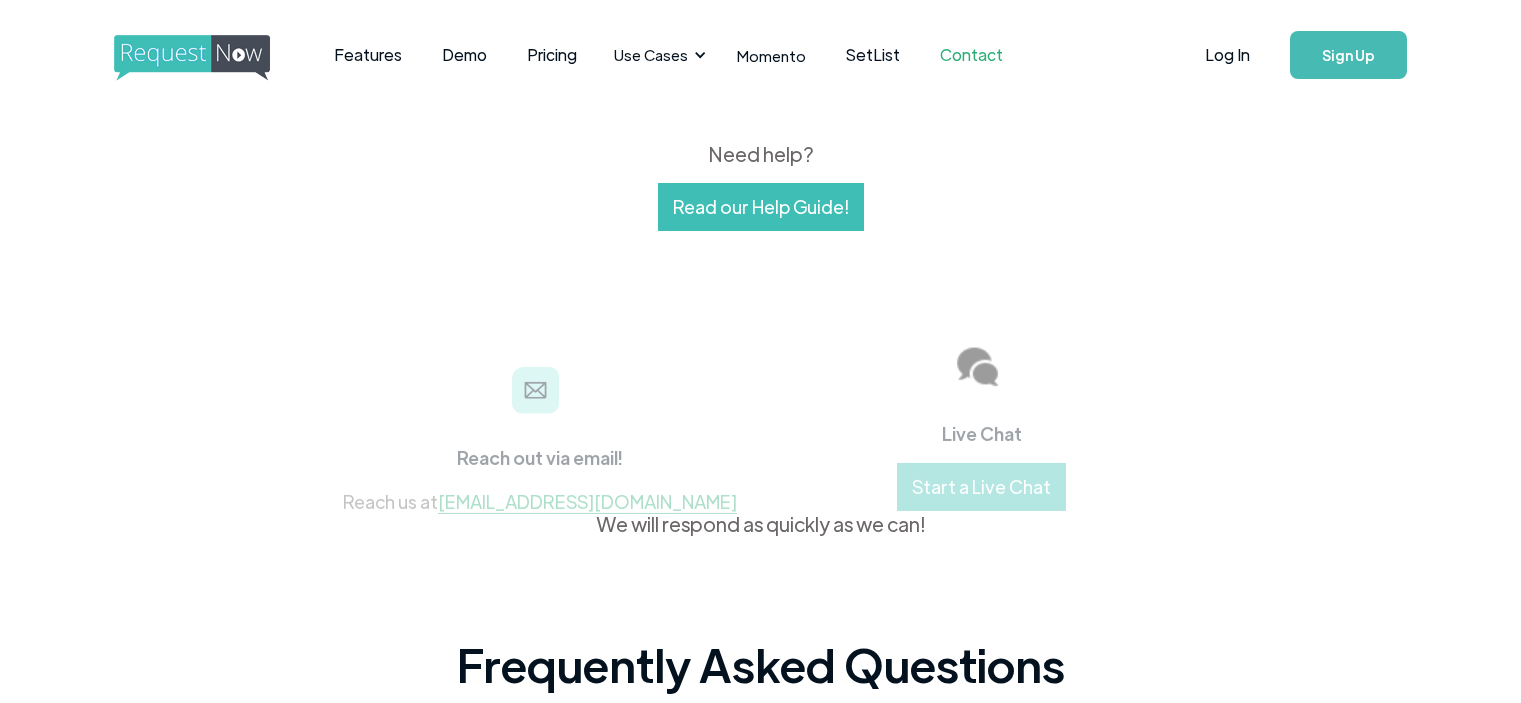scroll, scrollTop: 0, scrollLeft: 0, axis: both 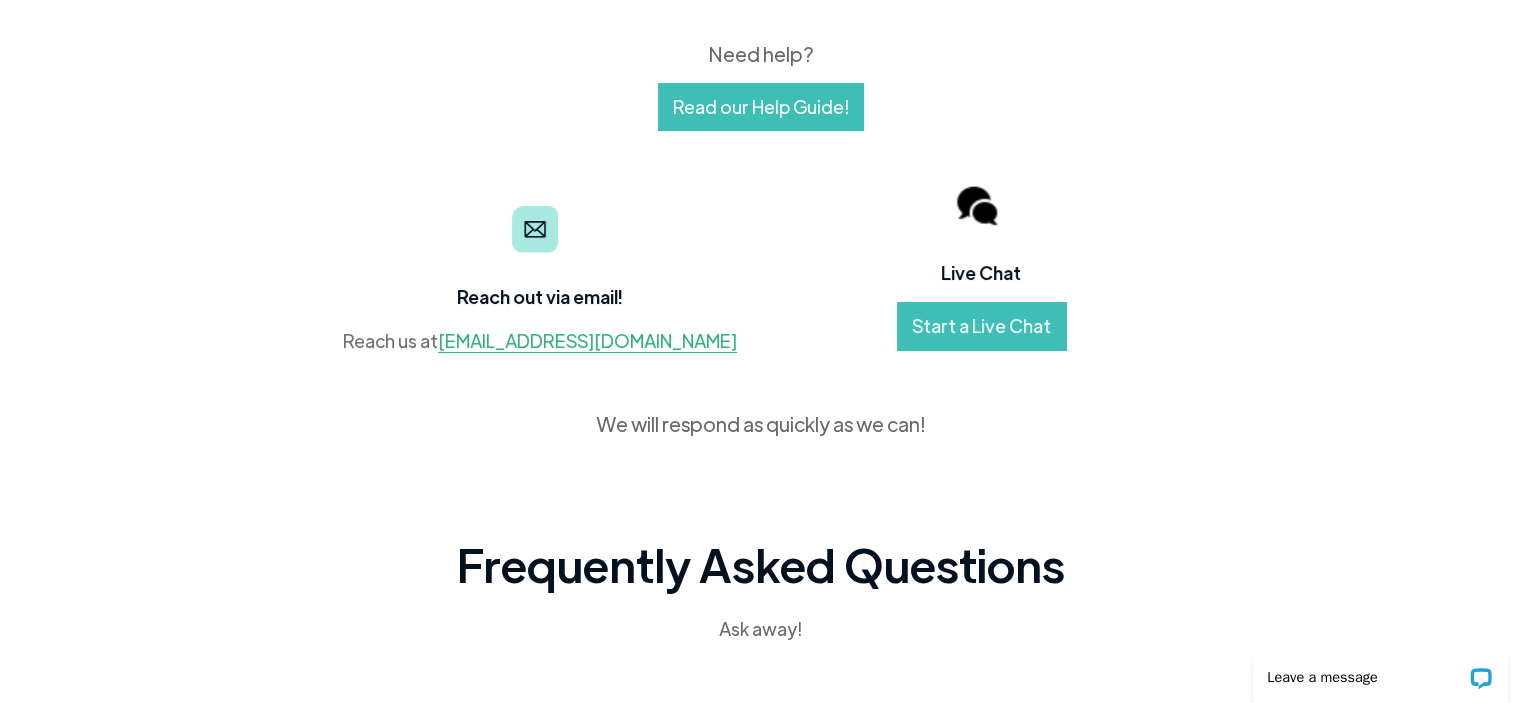 click on "Start a Live Chat" at bounding box center [981, 326] 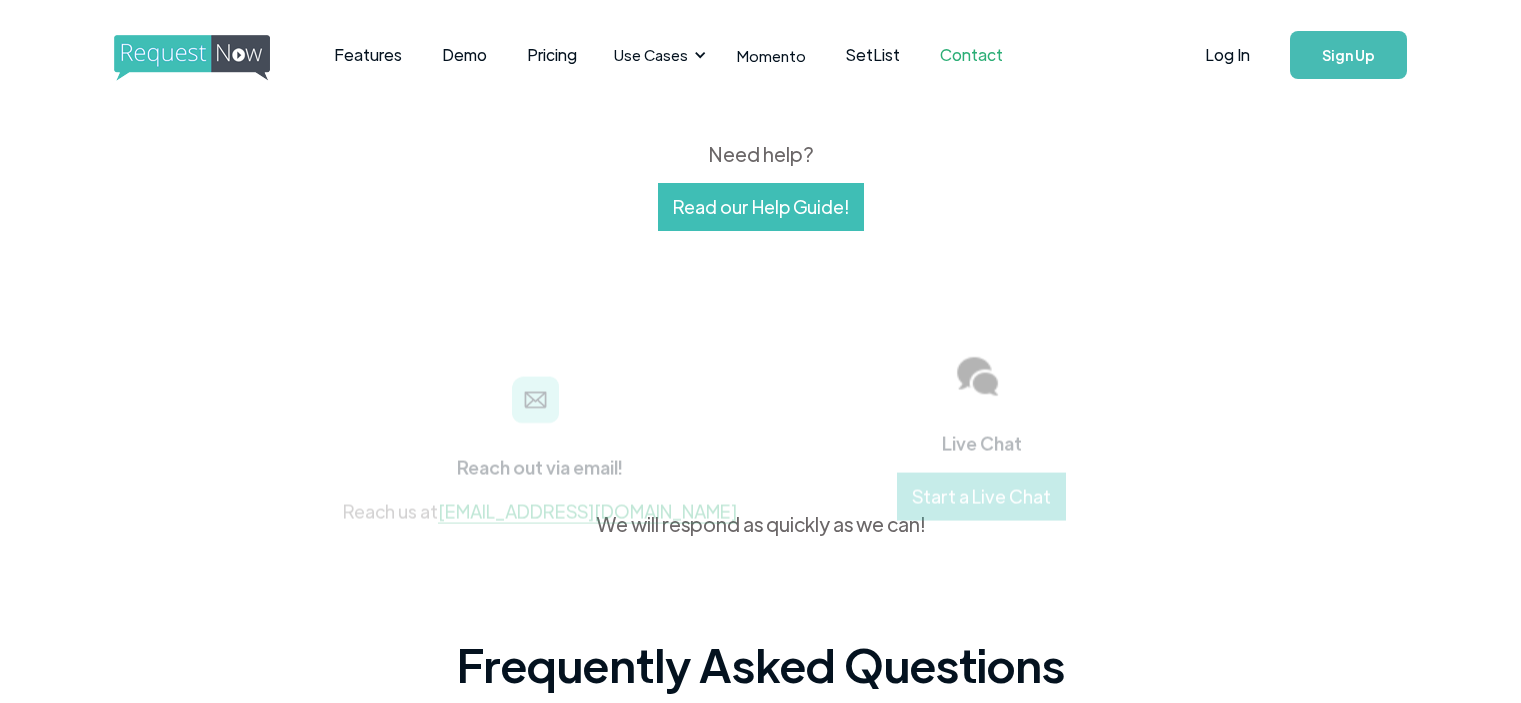 scroll, scrollTop: 0, scrollLeft: 0, axis: both 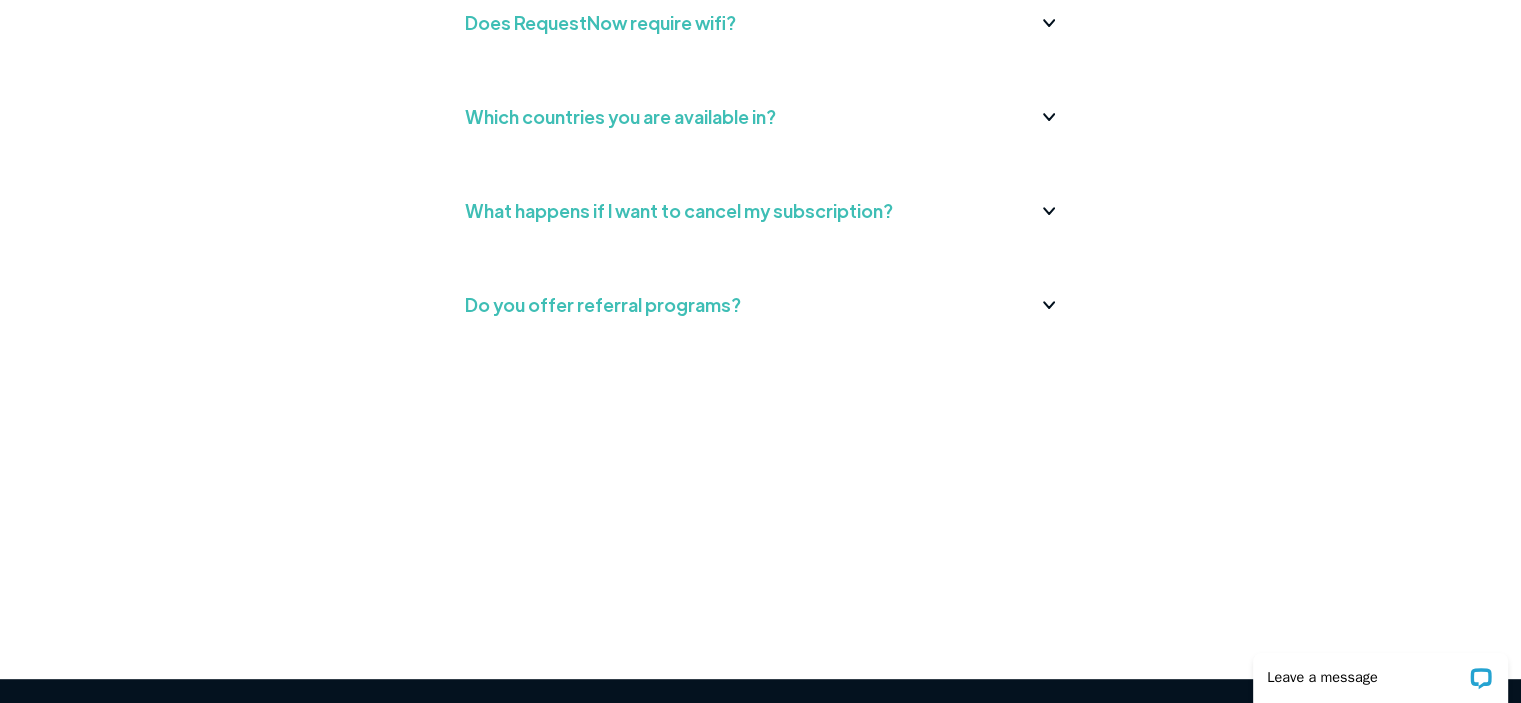 click on "What happens if I want to cancel my subscription?" at bounding box center (761, 211) 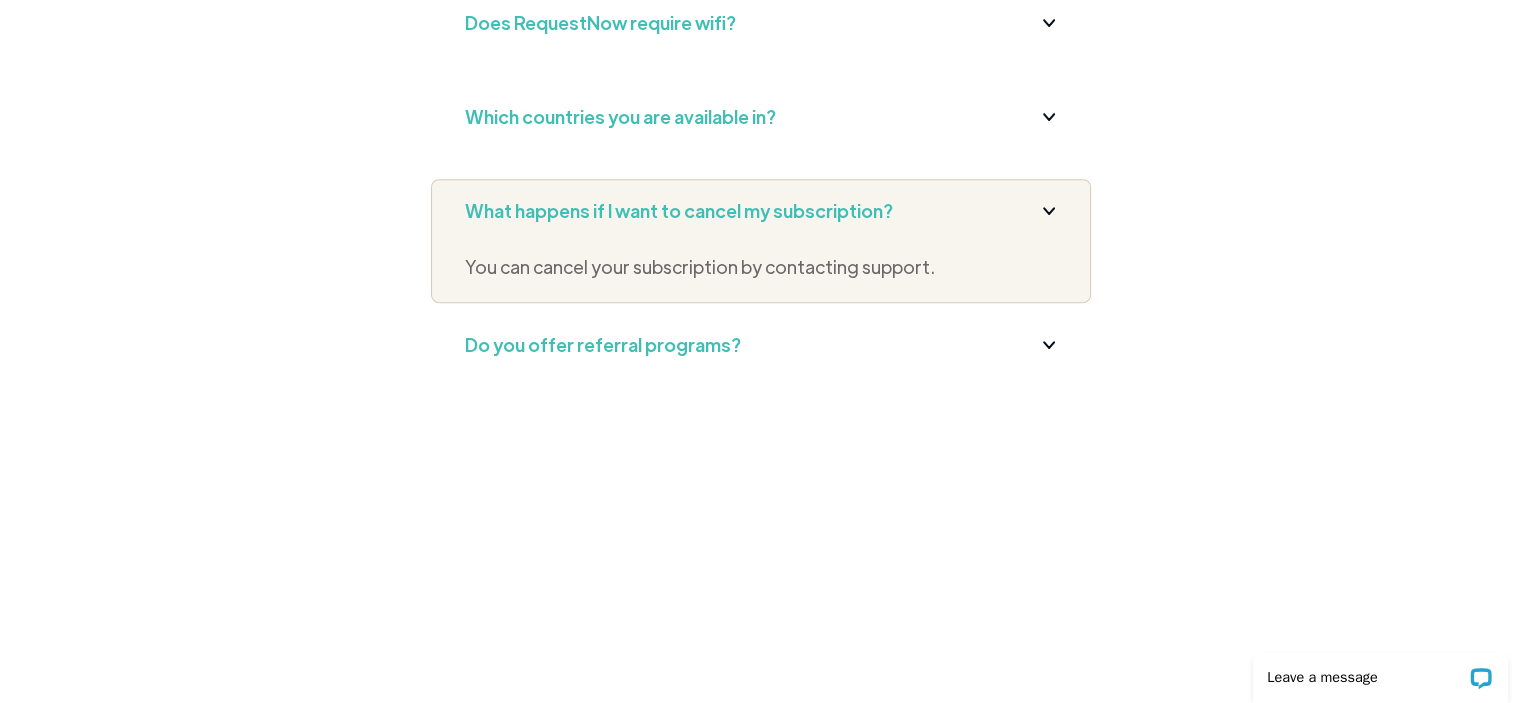 click on "You can cancel your subscription by contacting support." at bounding box center (761, 267) 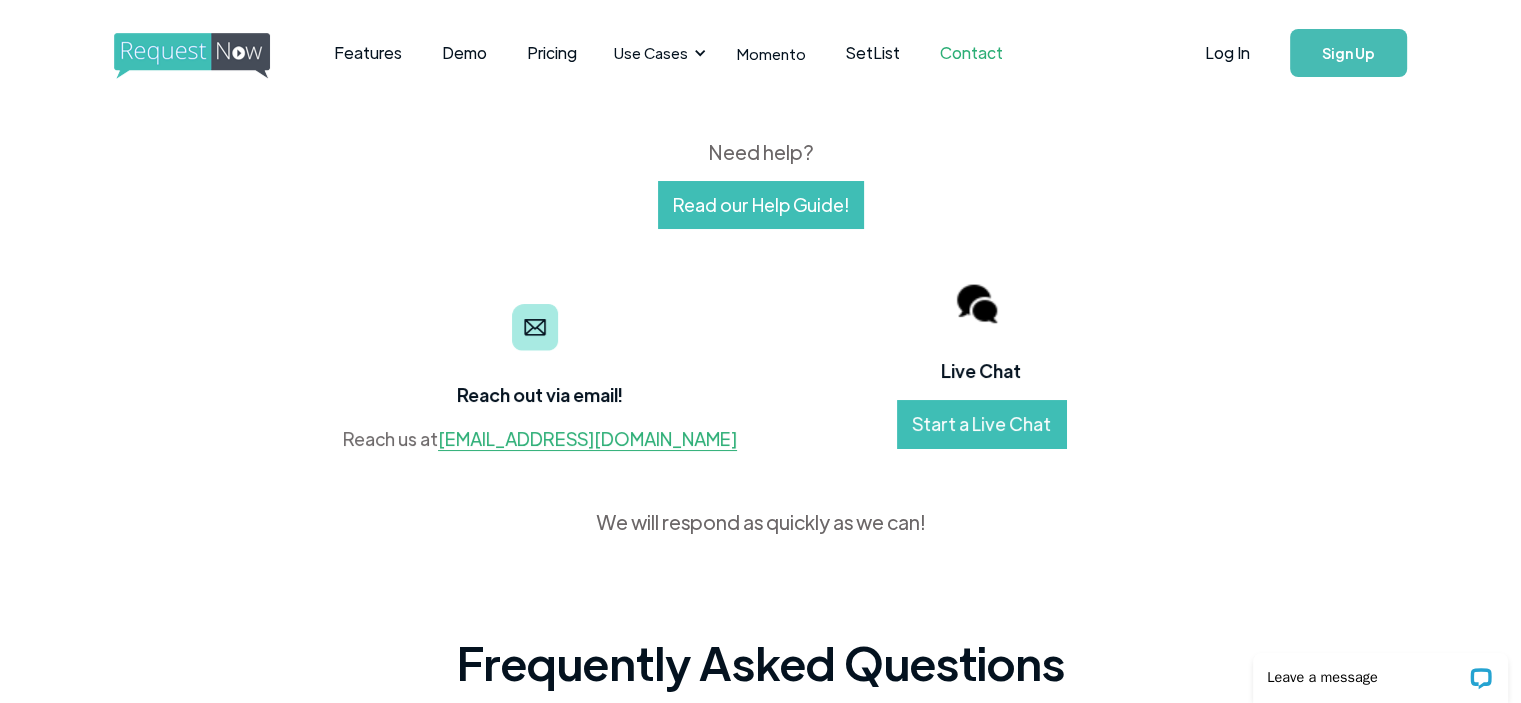 scroll, scrollTop: 0, scrollLeft: 0, axis: both 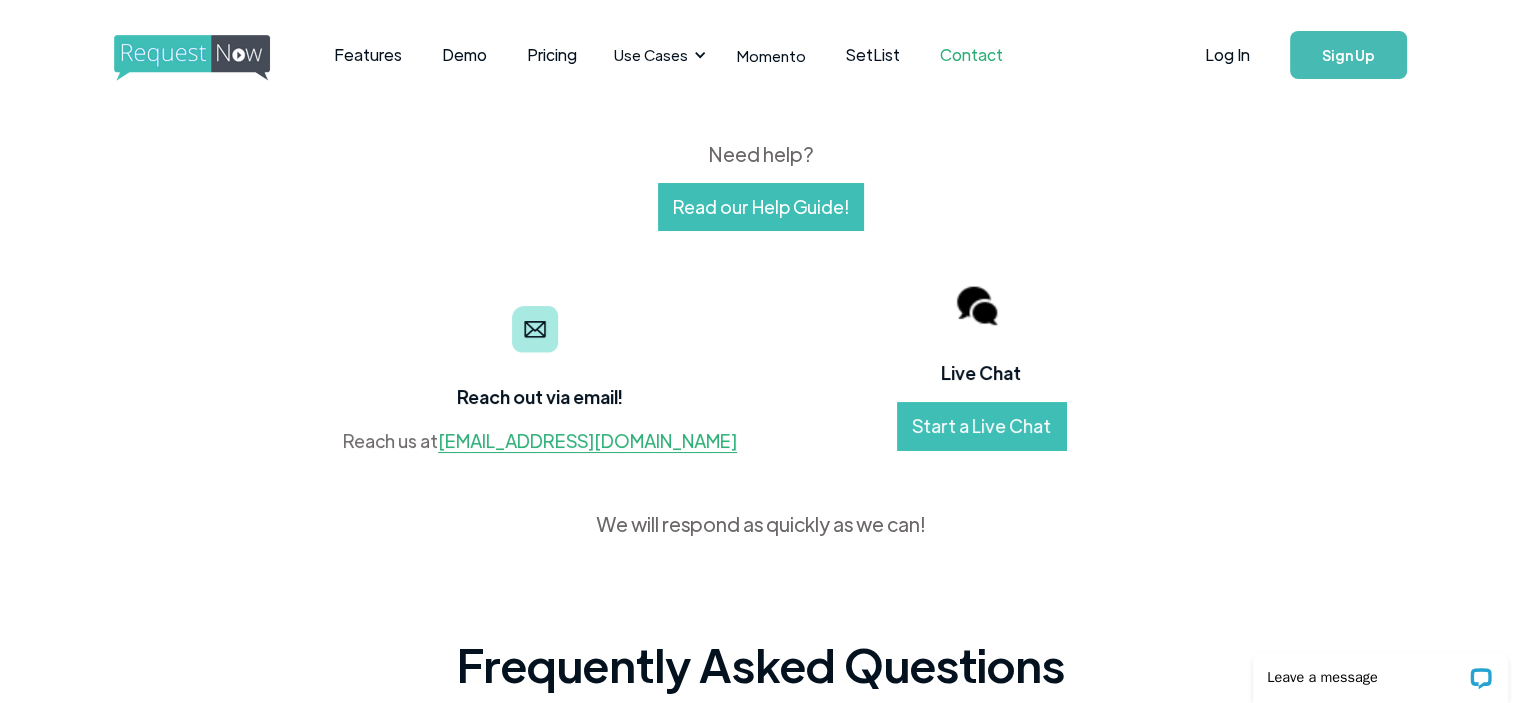 click on "Contact" at bounding box center (971, 55) 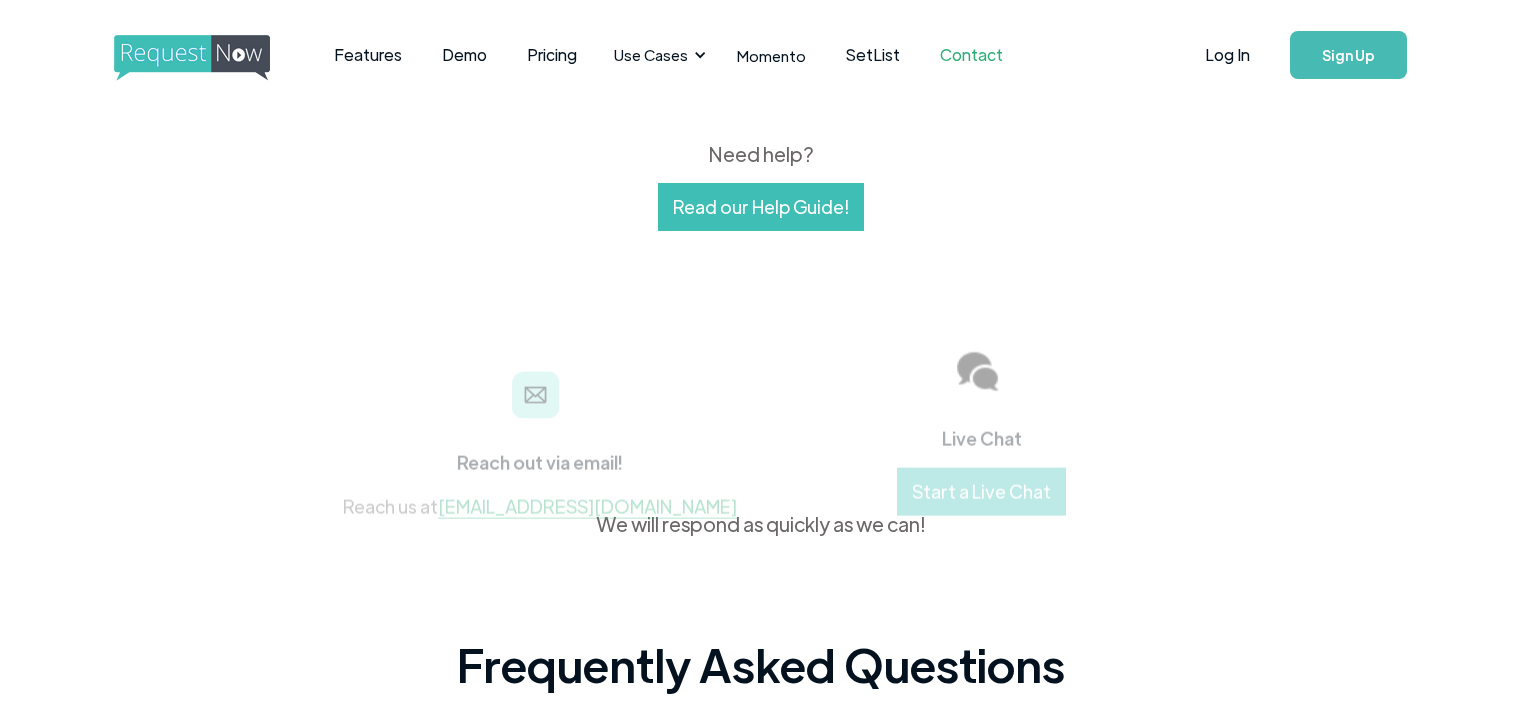 scroll, scrollTop: 0, scrollLeft: 0, axis: both 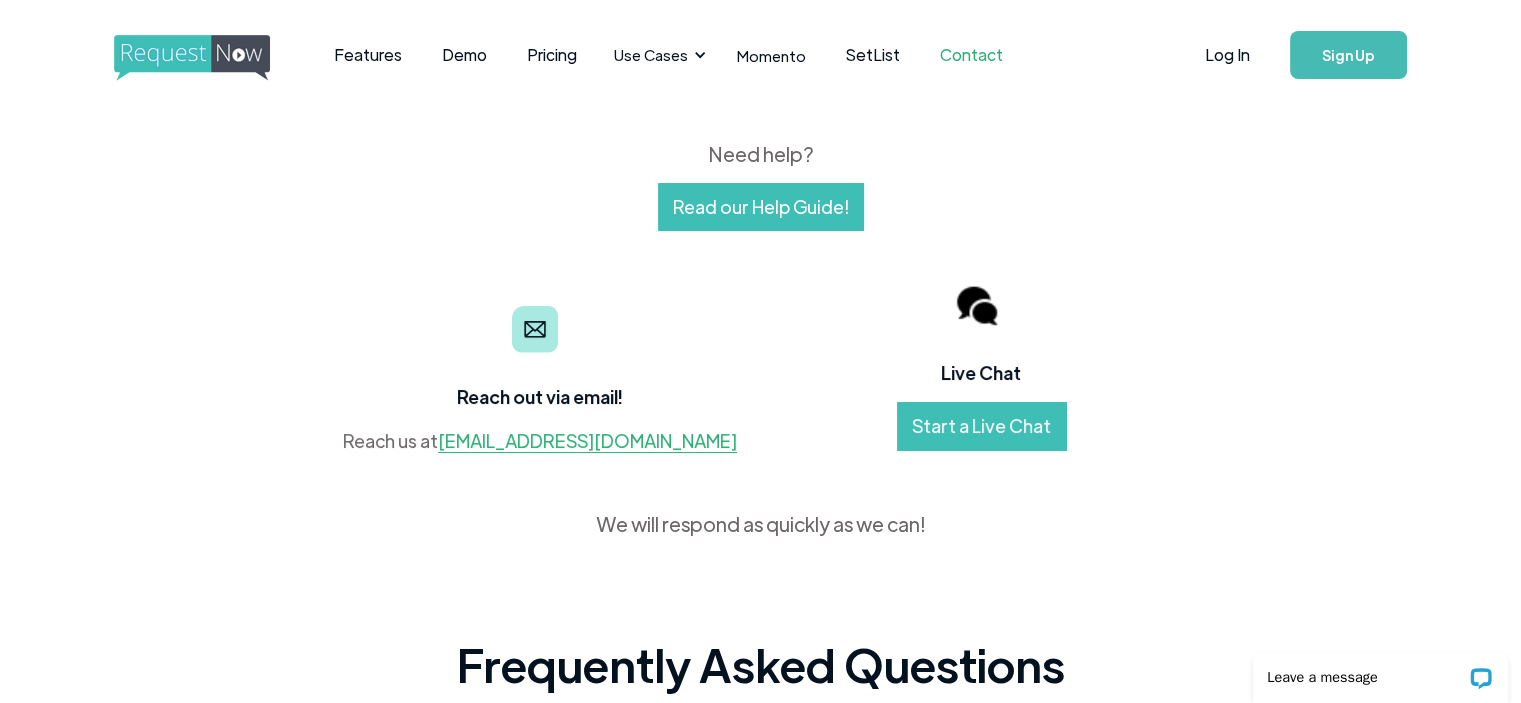 click on "Start a Live Chat" at bounding box center (981, 426) 